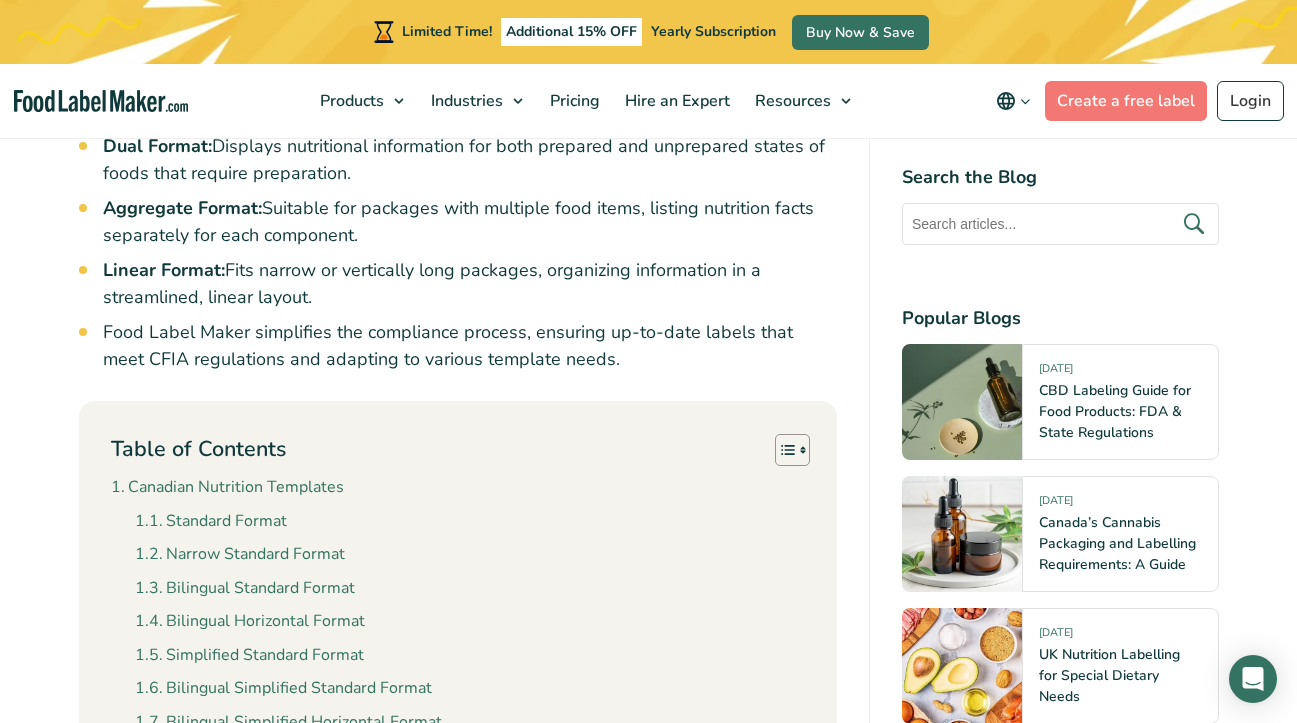scroll, scrollTop: 1728, scrollLeft: 0, axis: vertical 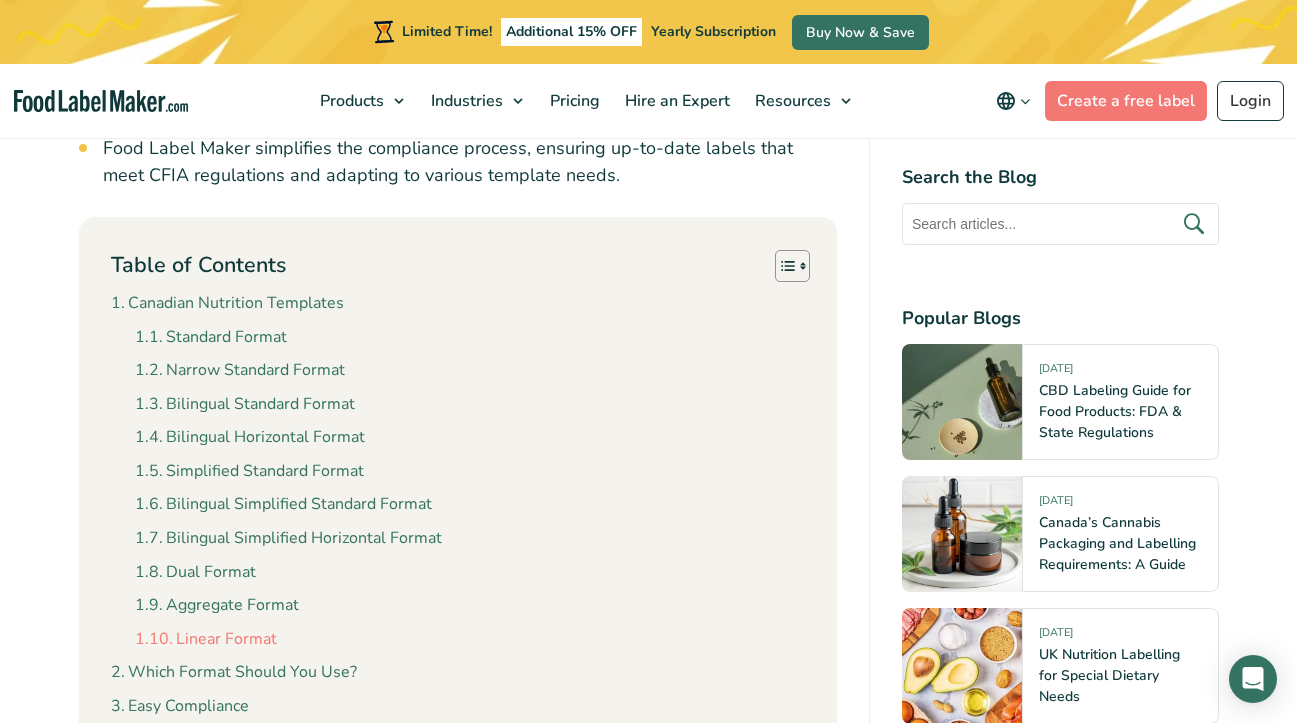 click on "Linear Format" at bounding box center (206, 640) 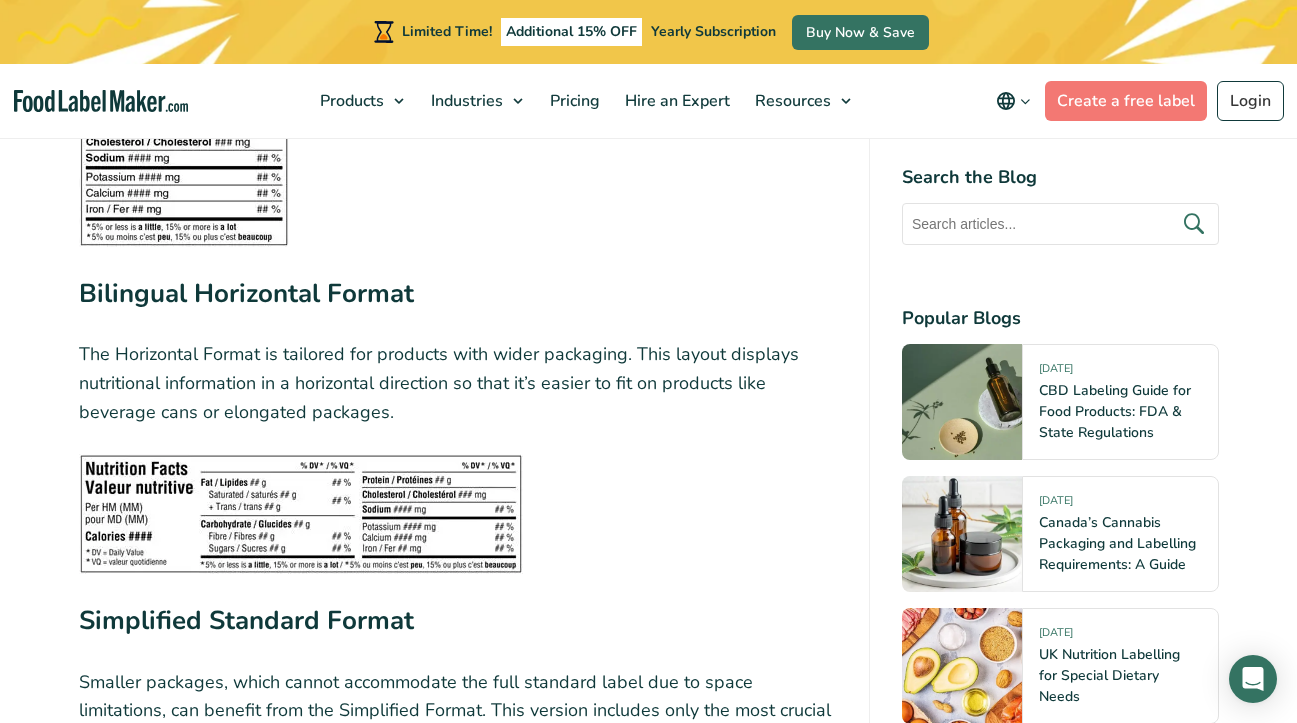 scroll, scrollTop: 6621, scrollLeft: 0, axis: vertical 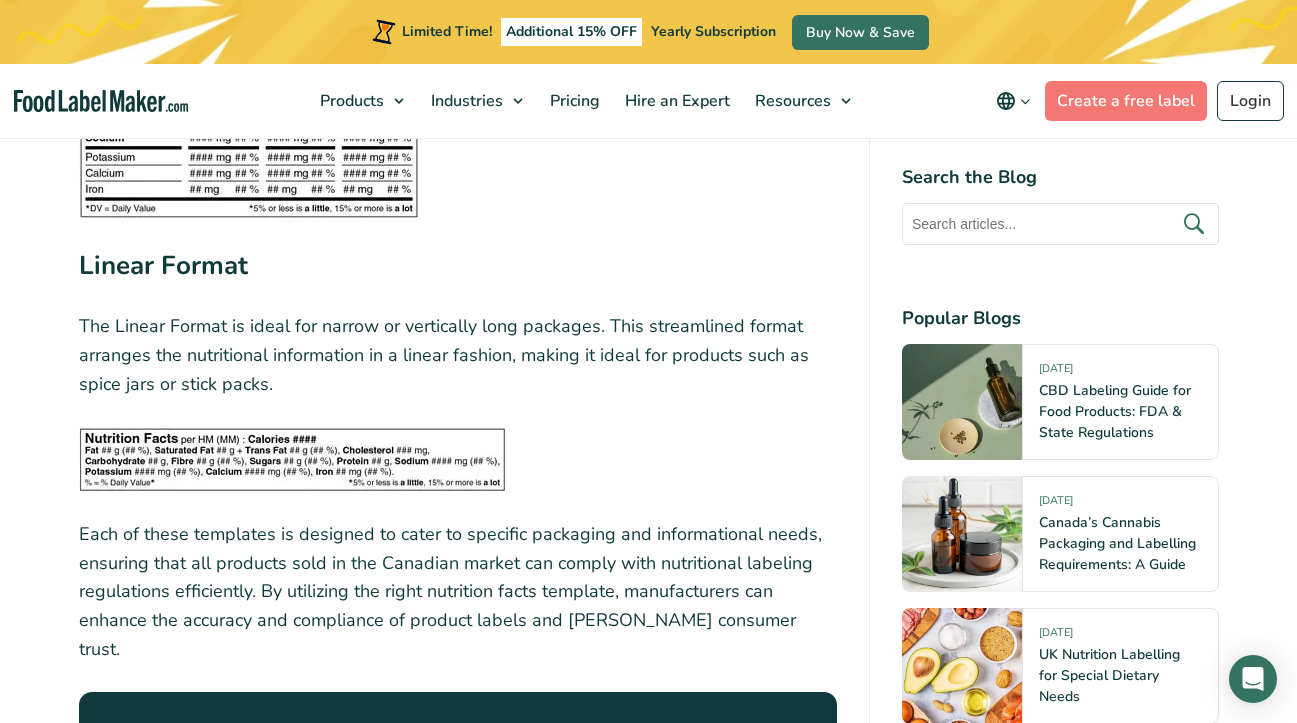 click at bounding box center [292, 459] 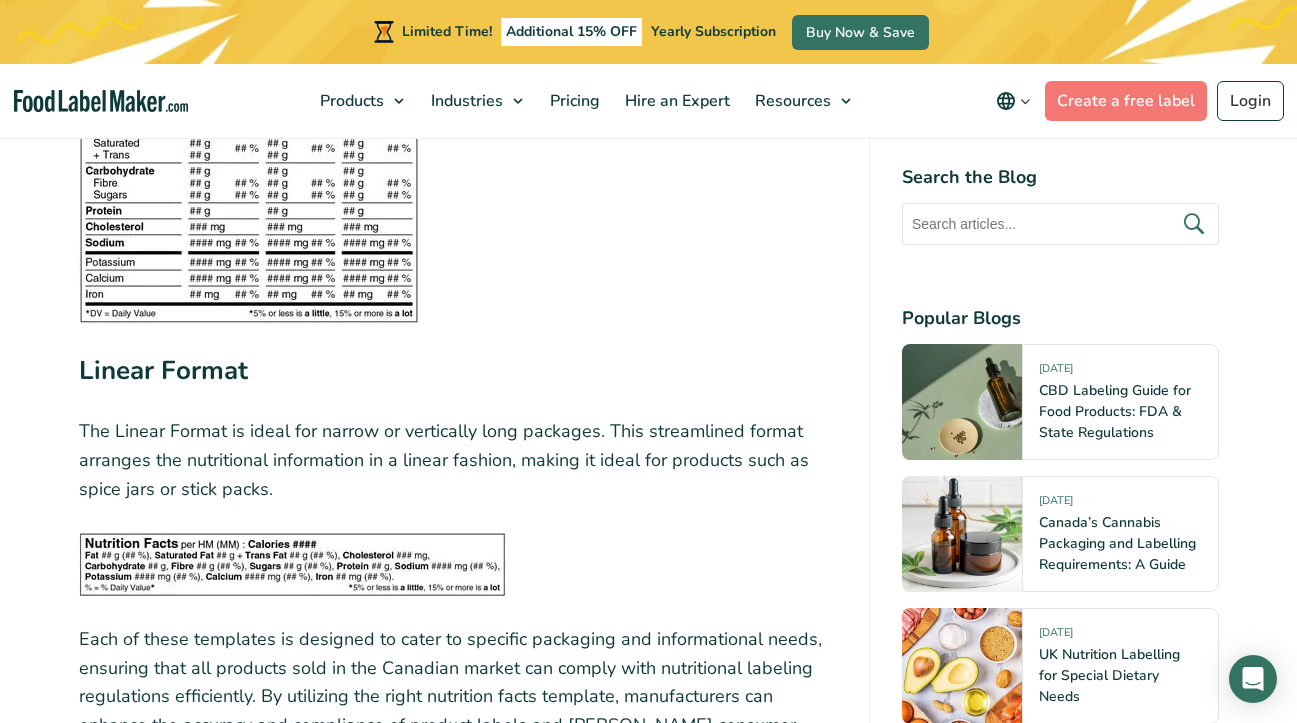 scroll, scrollTop: 6511, scrollLeft: 0, axis: vertical 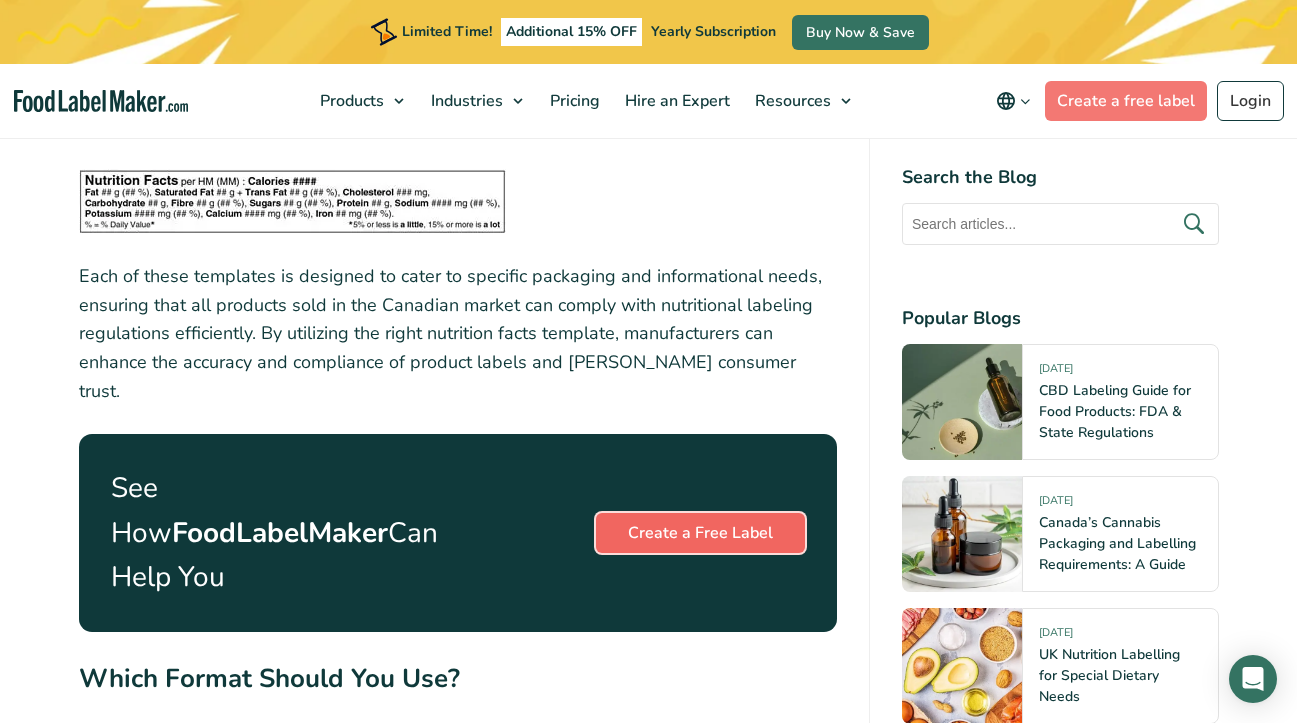 click on "Create a Free Label" at bounding box center [700, 533] 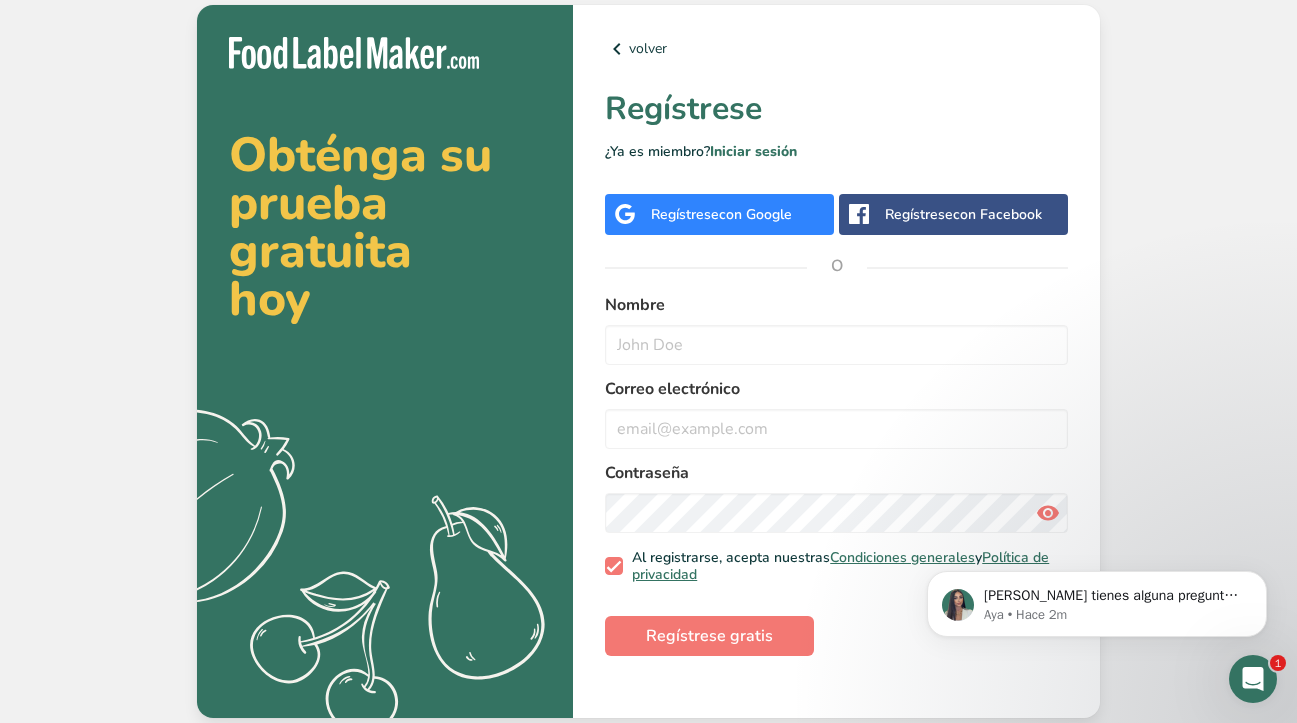 scroll, scrollTop: 0, scrollLeft: 0, axis: both 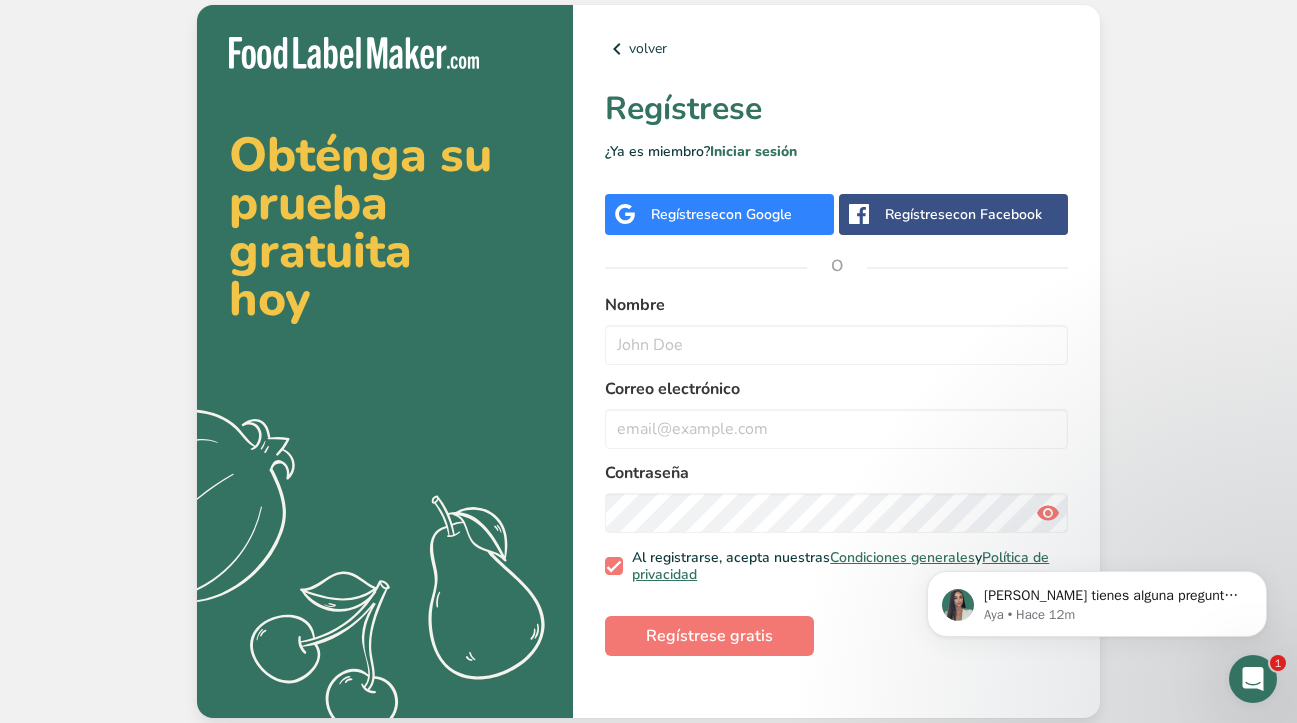 click on "Regístrese  con Google" at bounding box center [721, 214] 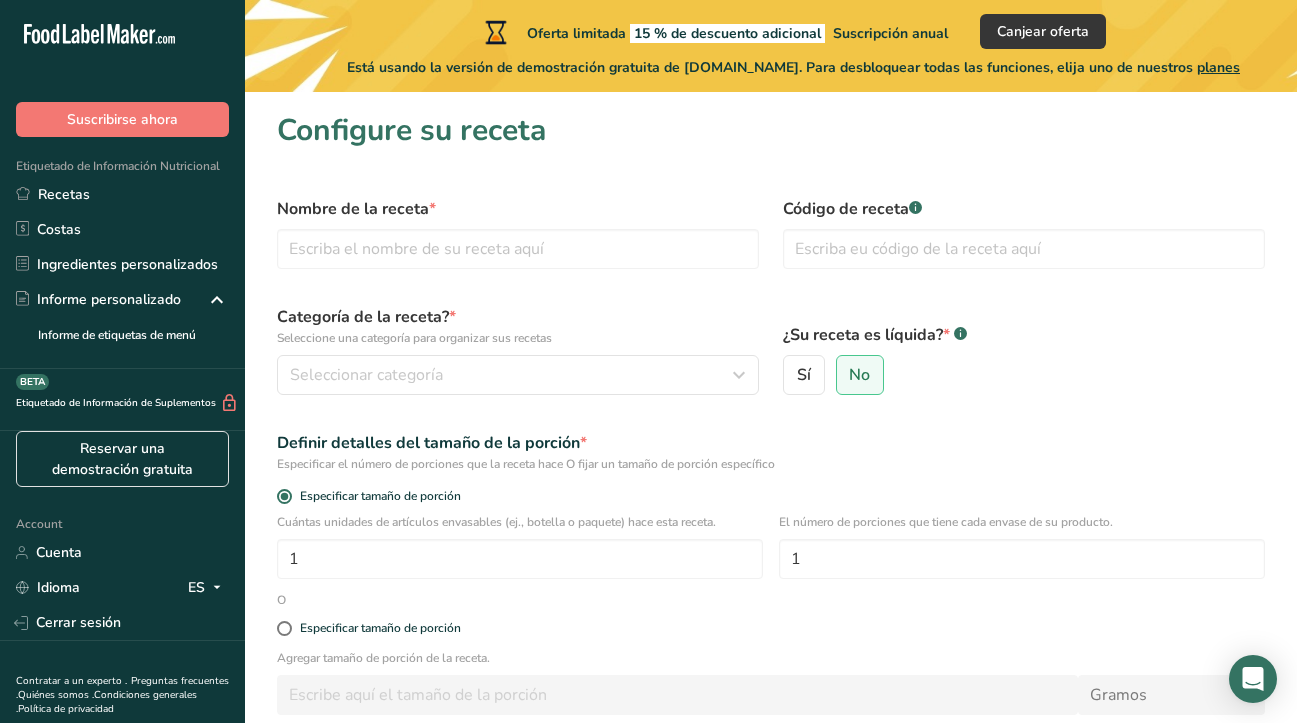 scroll, scrollTop: 0, scrollLeft: 0, axis: both 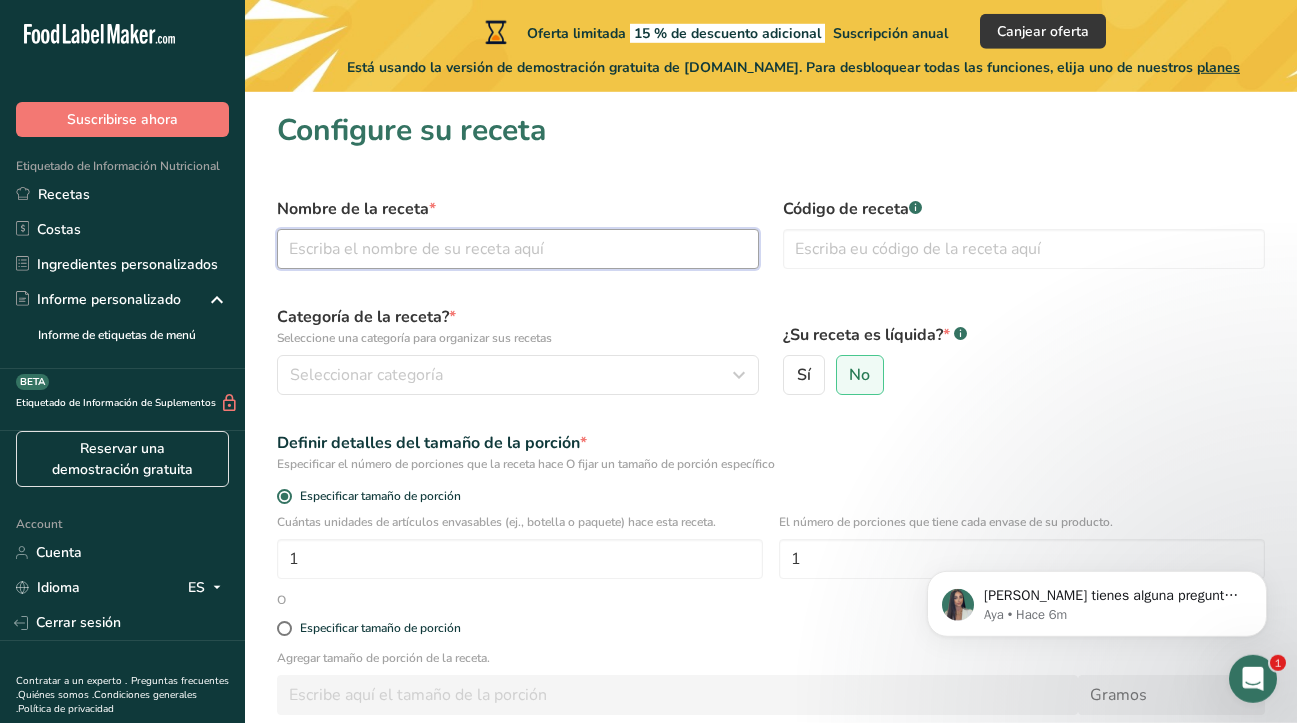 click at bounding box center (518, 249) 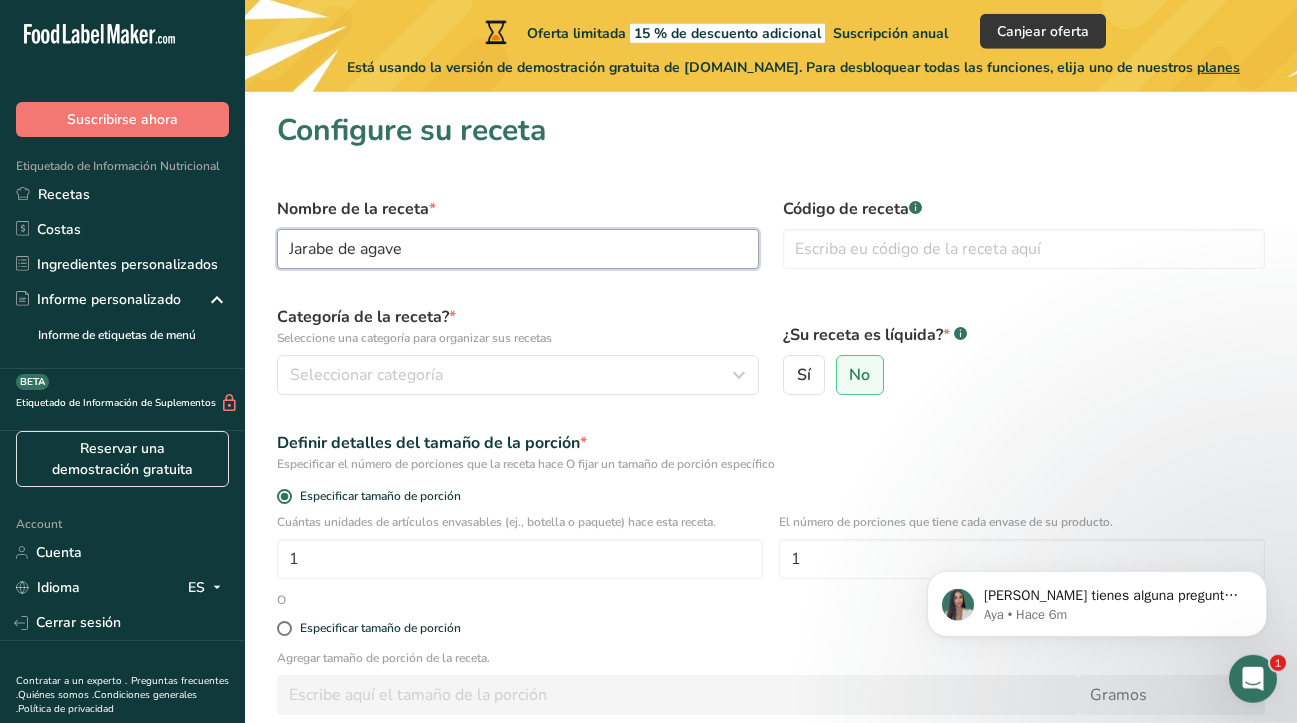 scroll, scrollTop: 24, scrollLeft: 0, axis: vertical 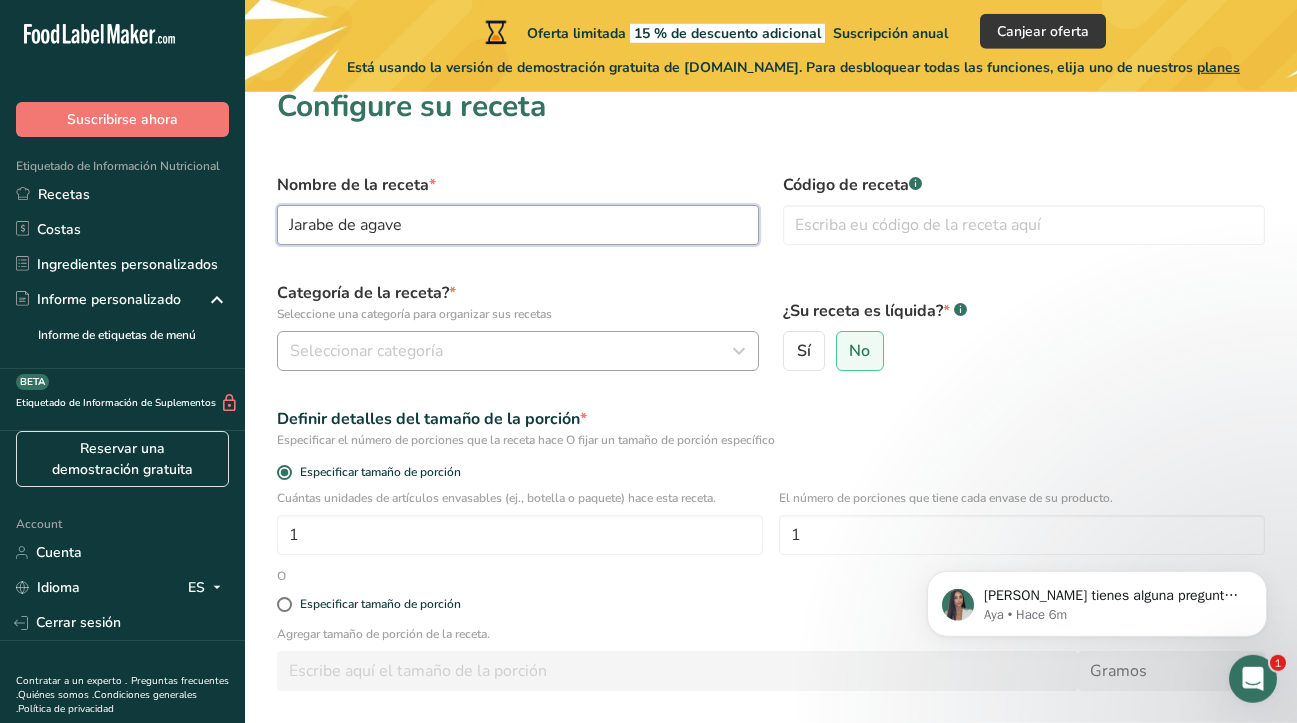 type on "Jarabe de agave" 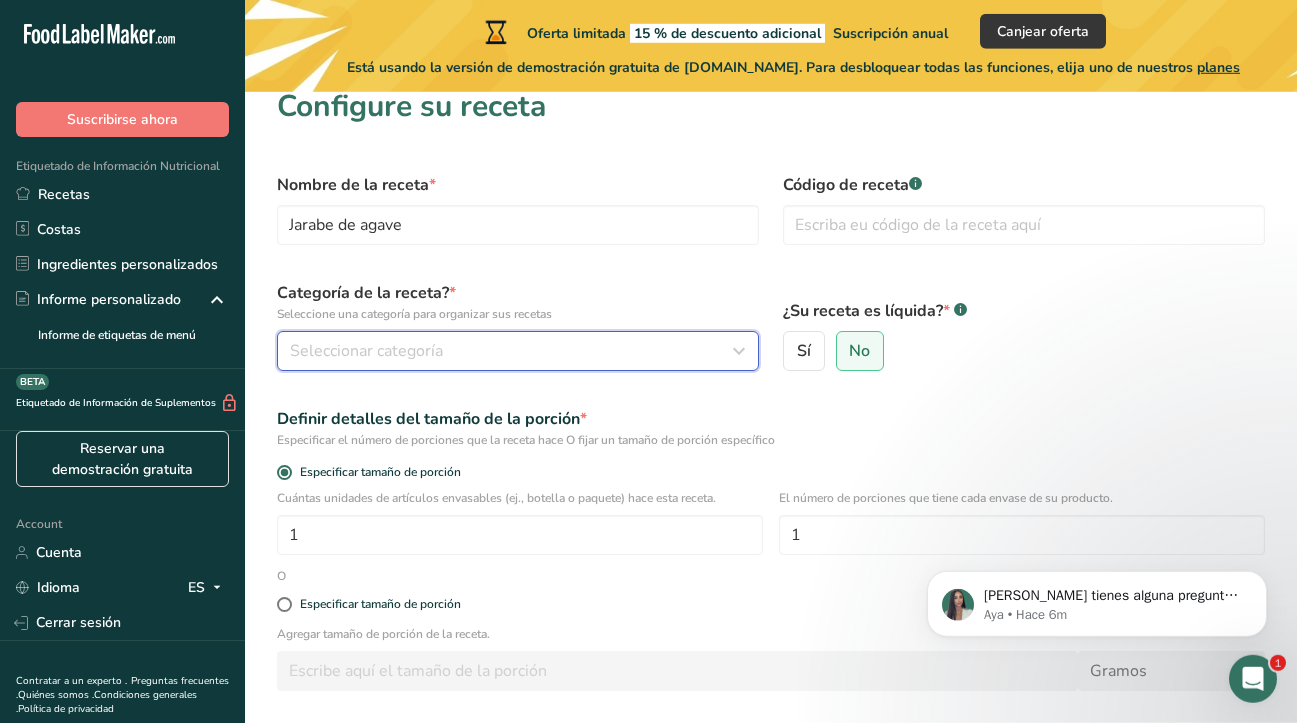 click on "Seleccionar categoría" at bounding box center (366, 351) 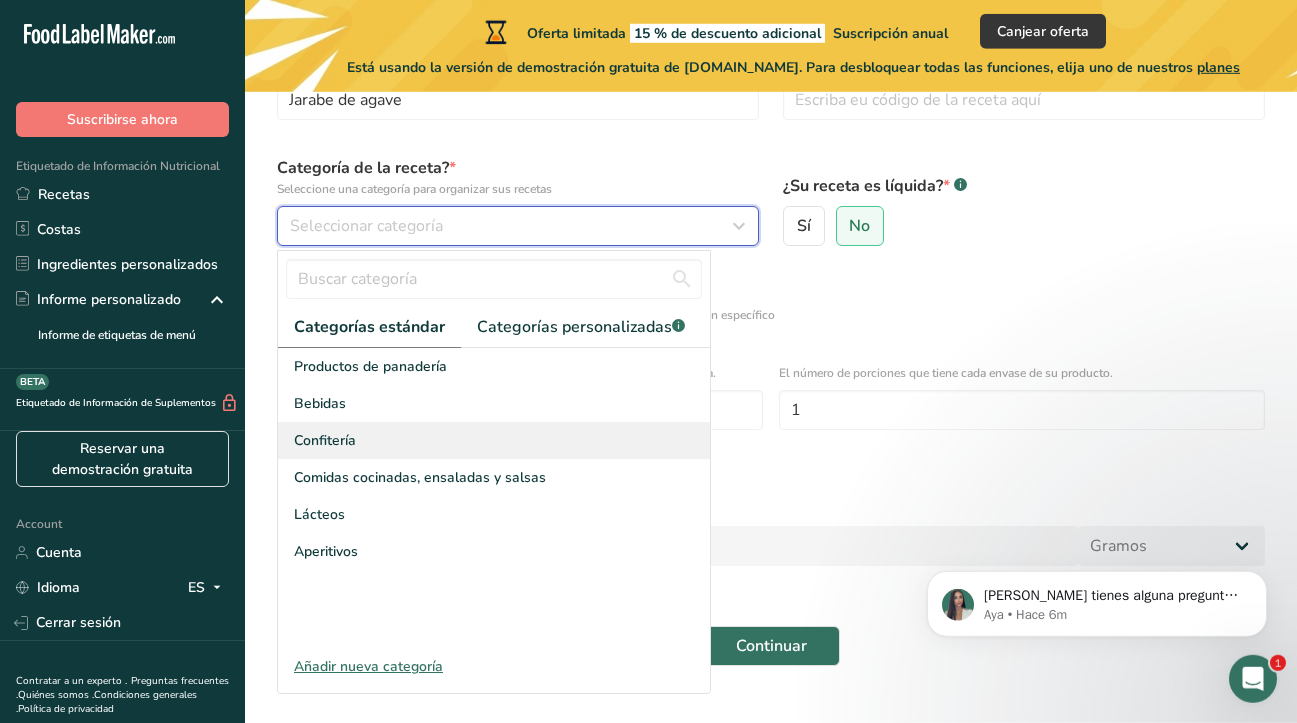 scroll, scrollTop: 139, scrollLeft: 0, axis: vertical 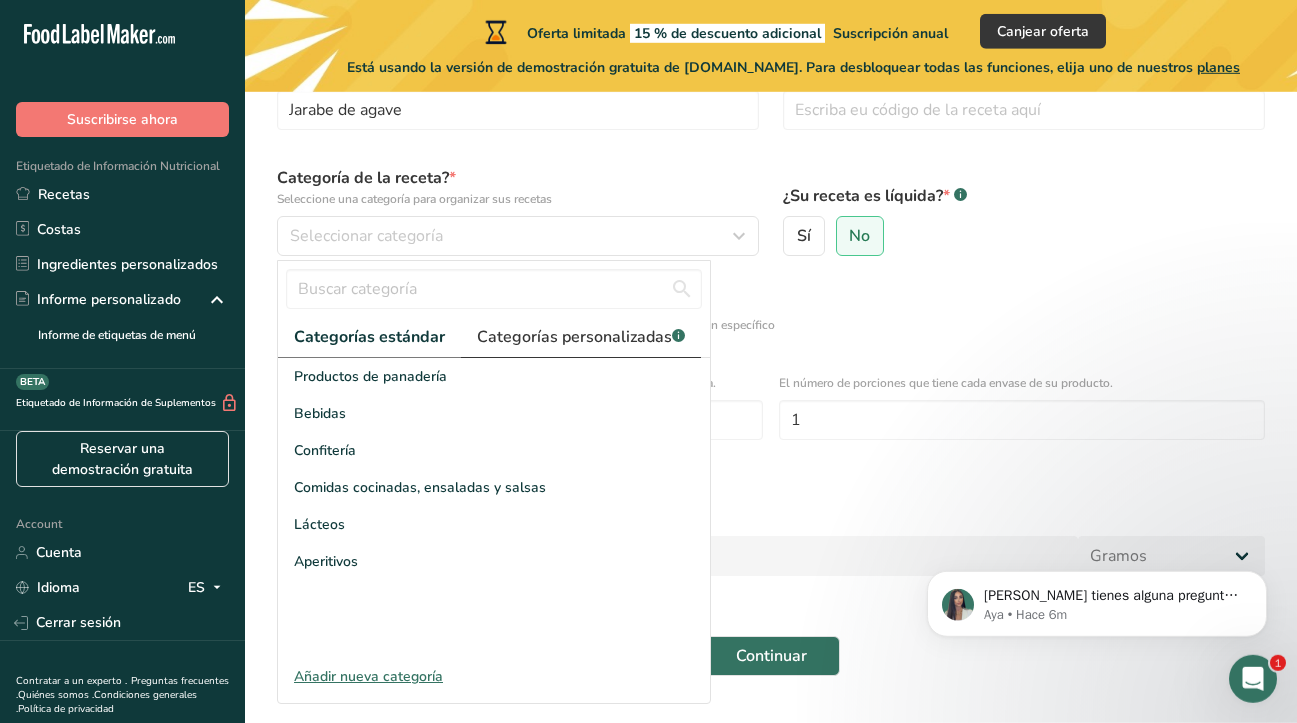 click on "Categorías personalizadas
.a-a{fill:#347362;}.b-a{fill:#fff;}" at bounding box center (581, 337) 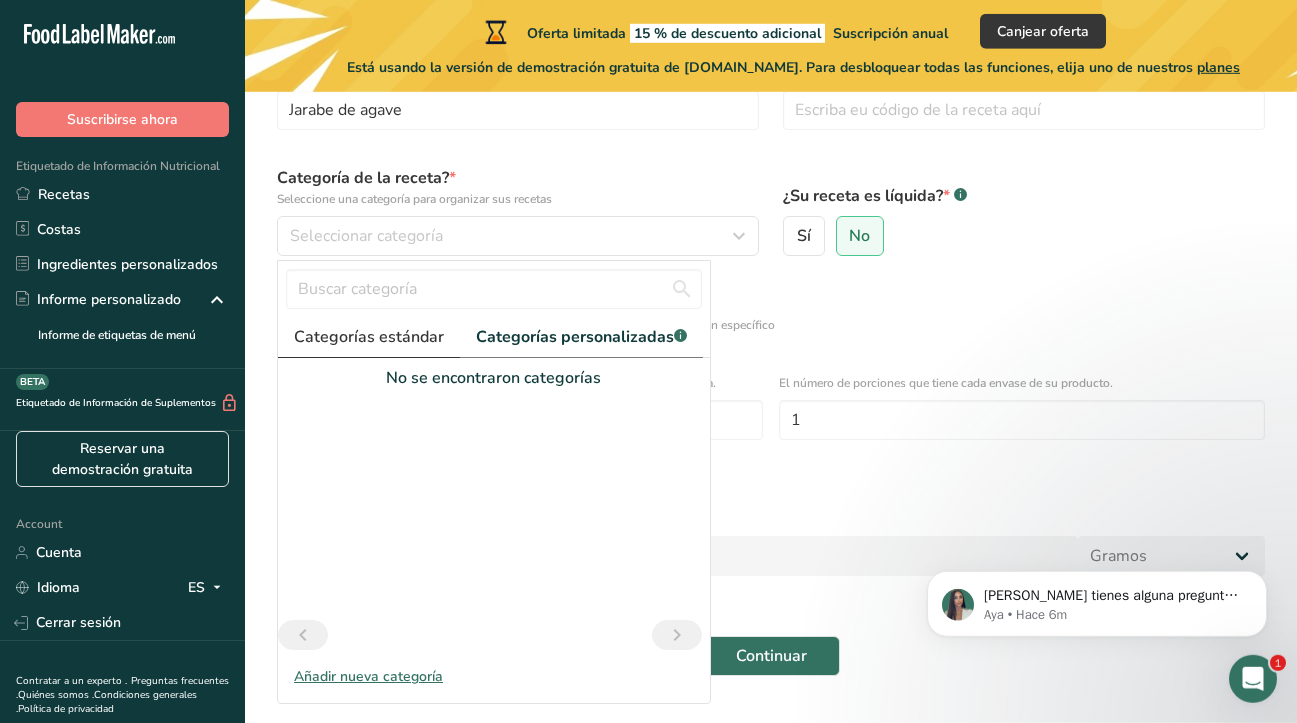 click on "Categorías estándar" at bounding box center (369, 337) 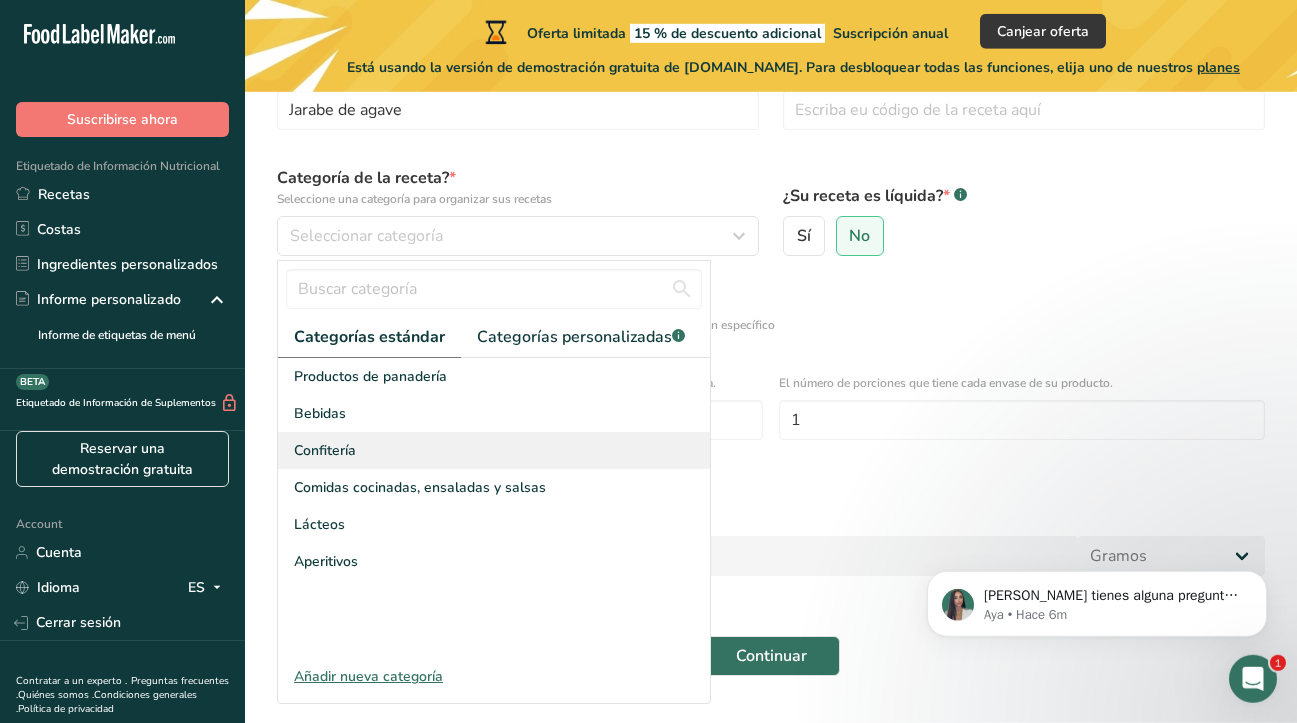click on "Confitería" at bounding box center (494, 450) 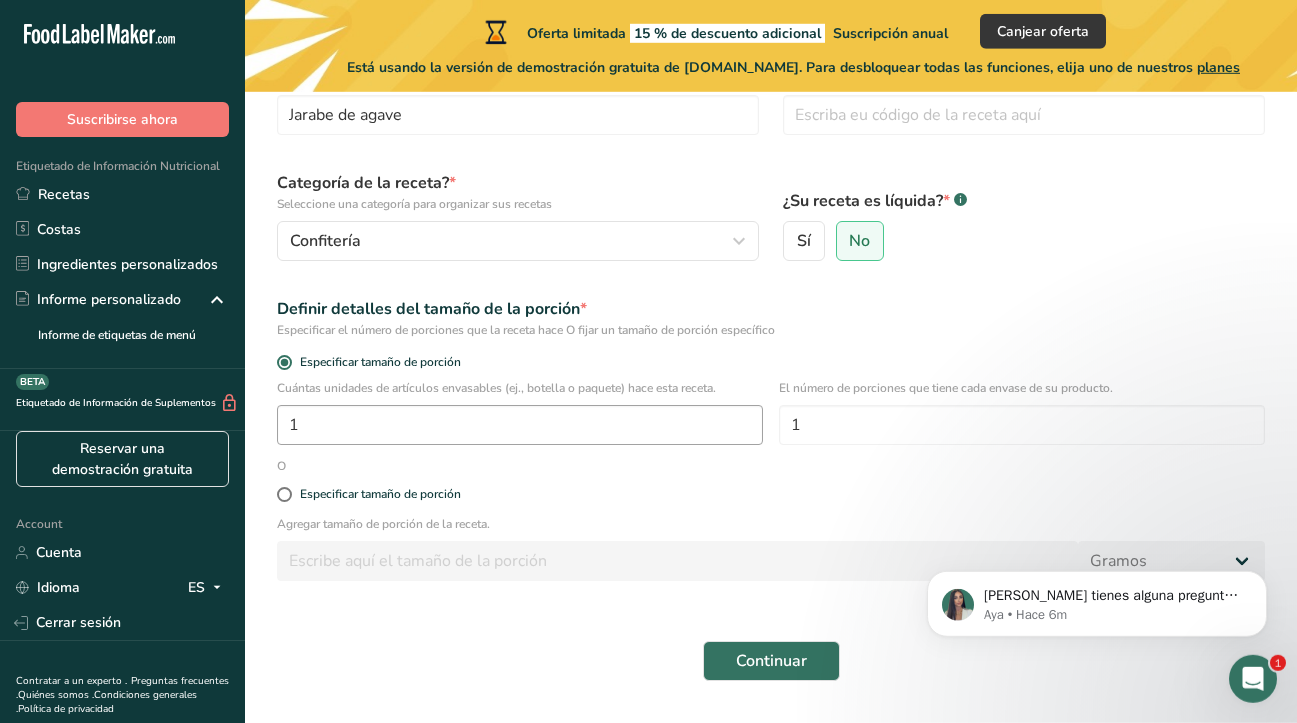 scroll, scrollTop: 188, scrollLeft: 0, axis: vertical 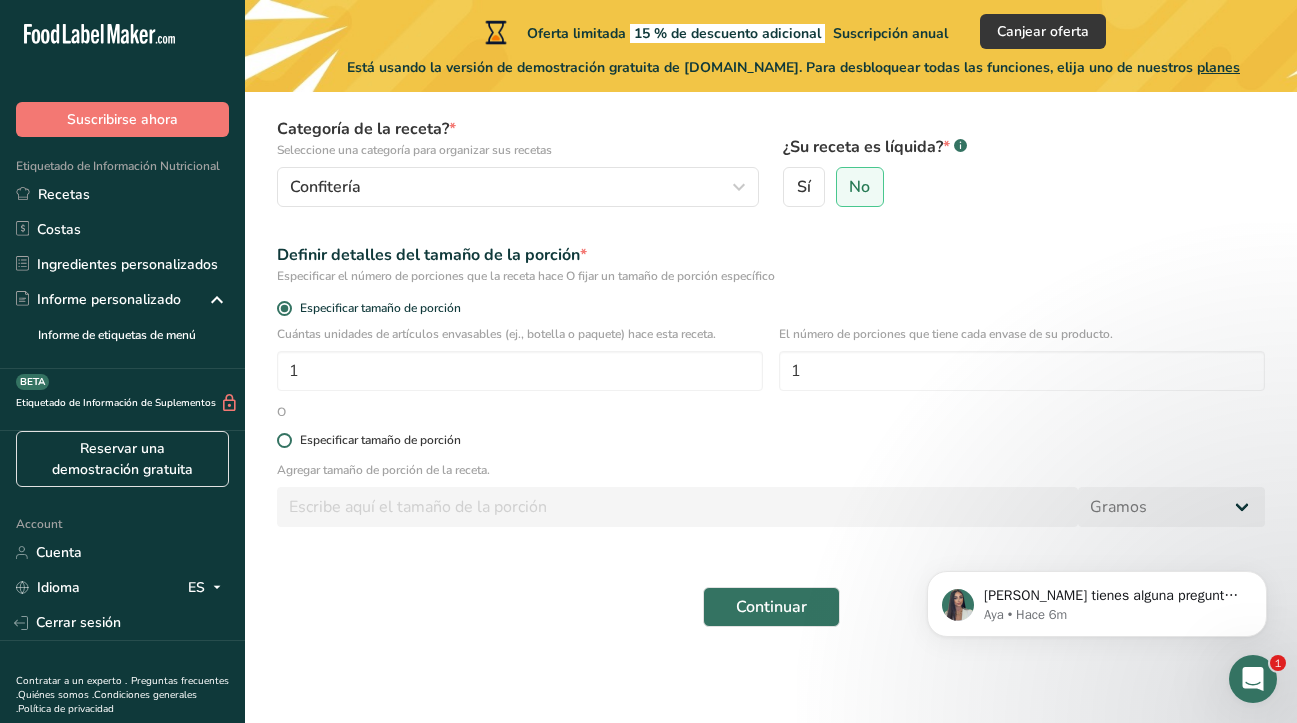 click at bounding box center (284, 440) 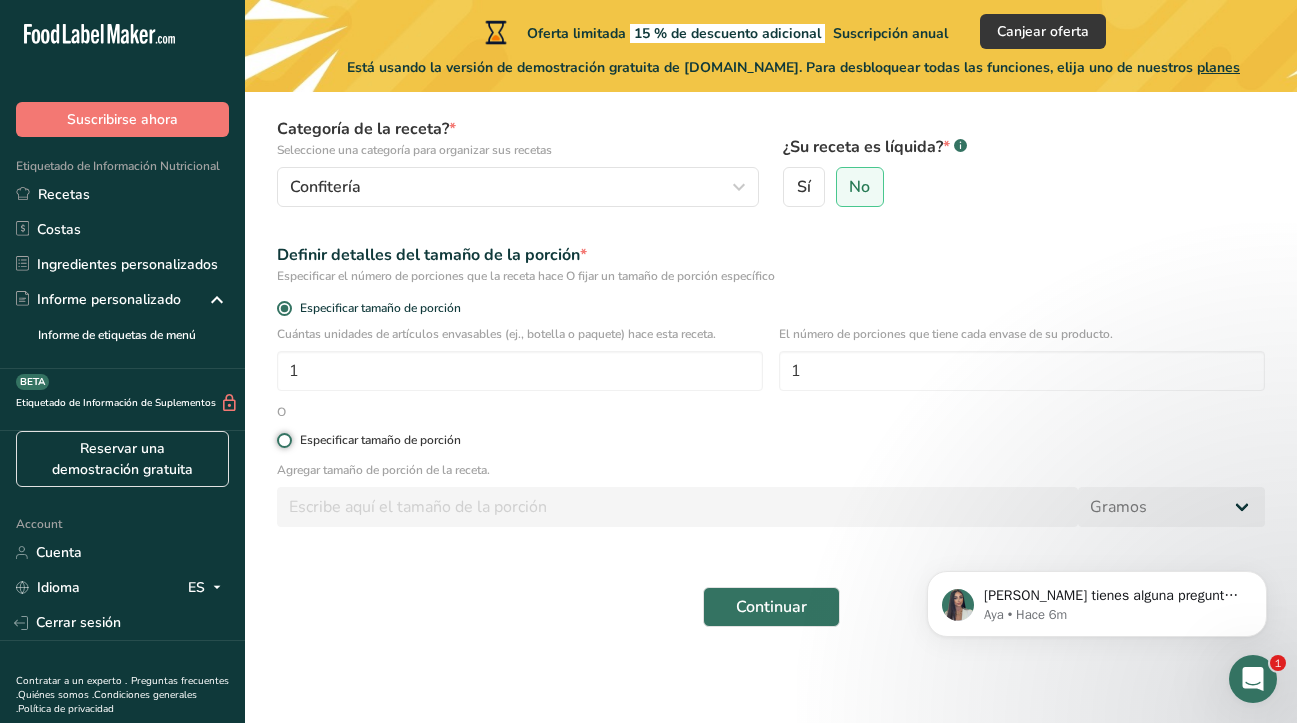 click on "Especificar tamaño de porción" at bounding box center [283, 440] 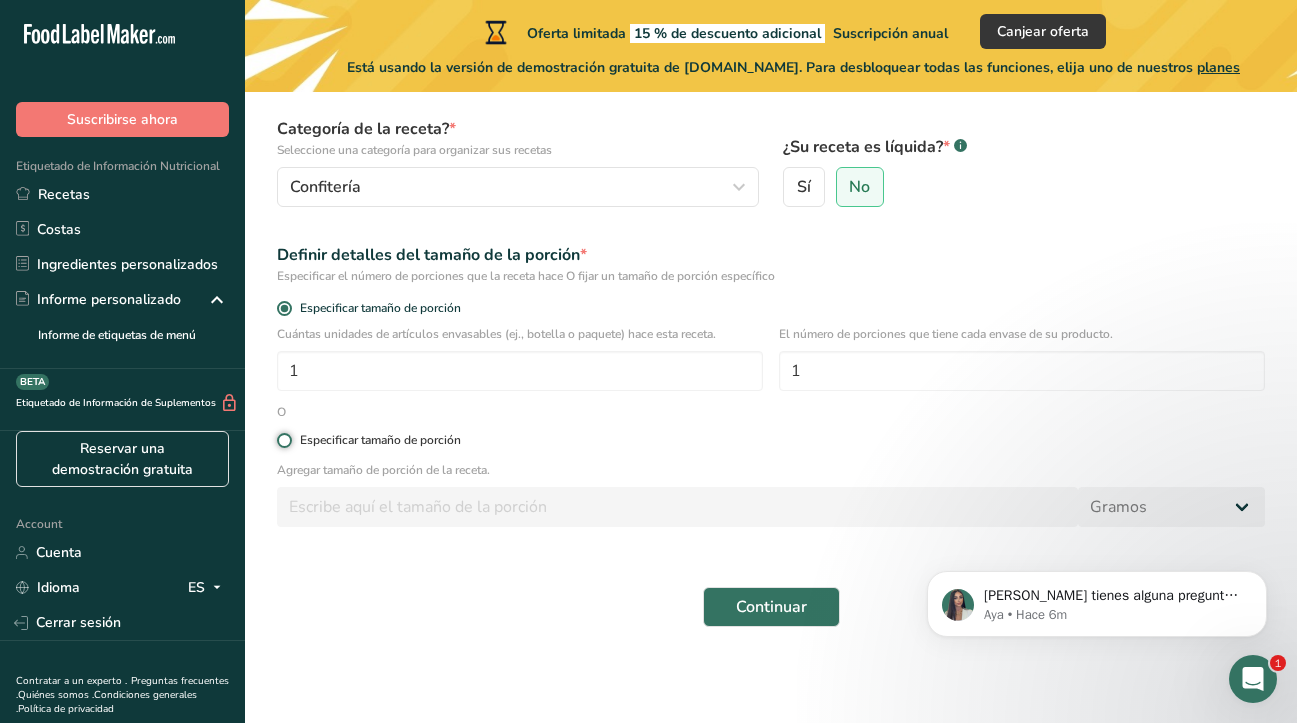 radio on "true" 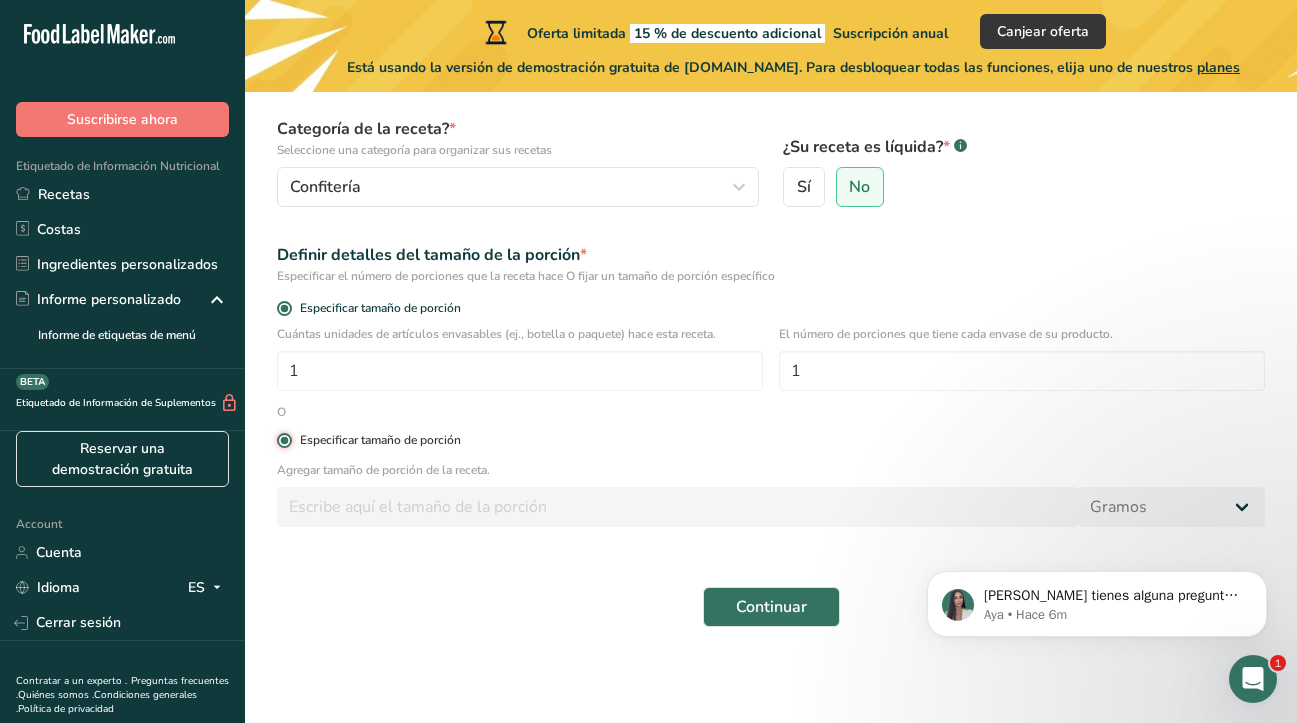 radio on "false" 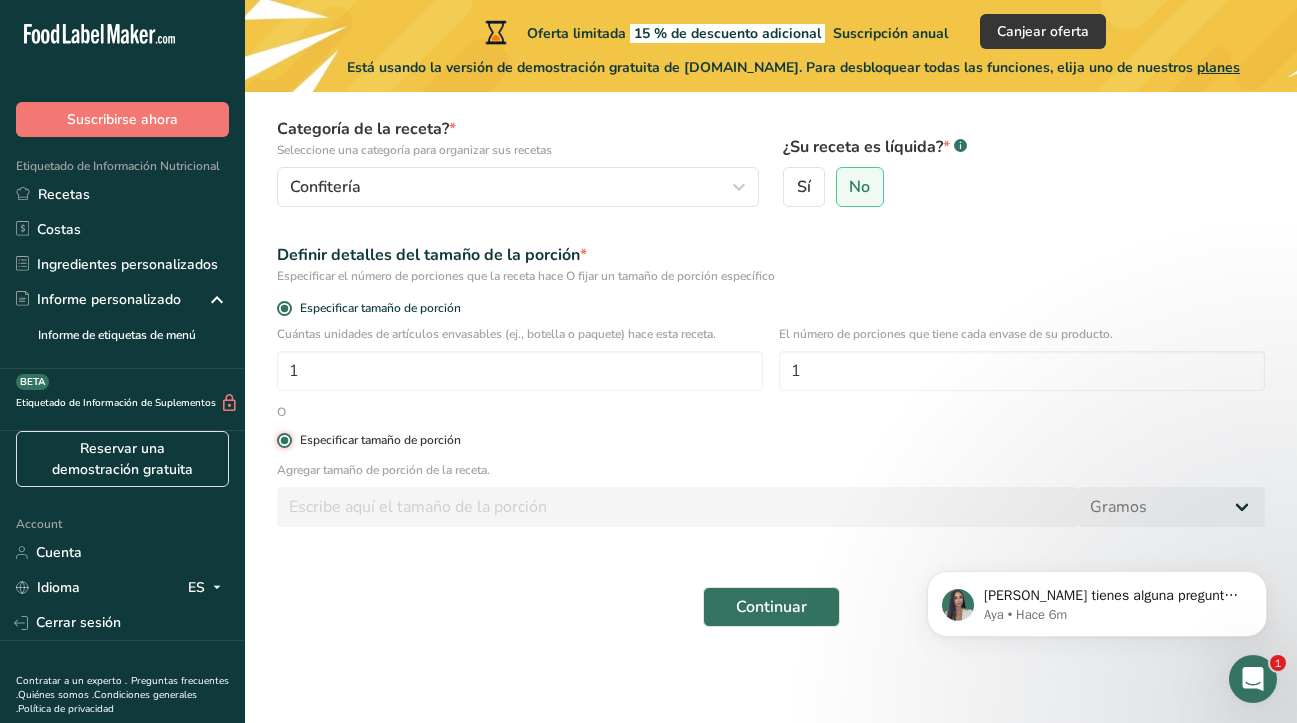 type 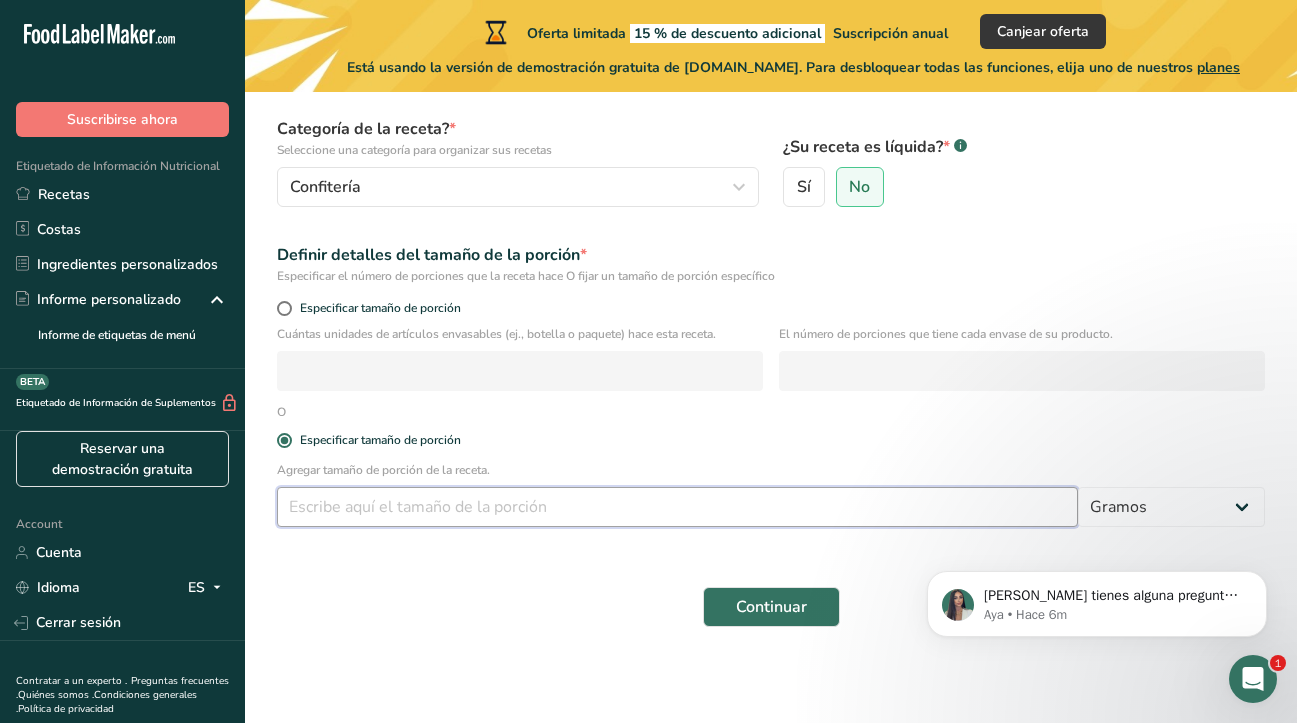 click at bounding box center (677, 507) 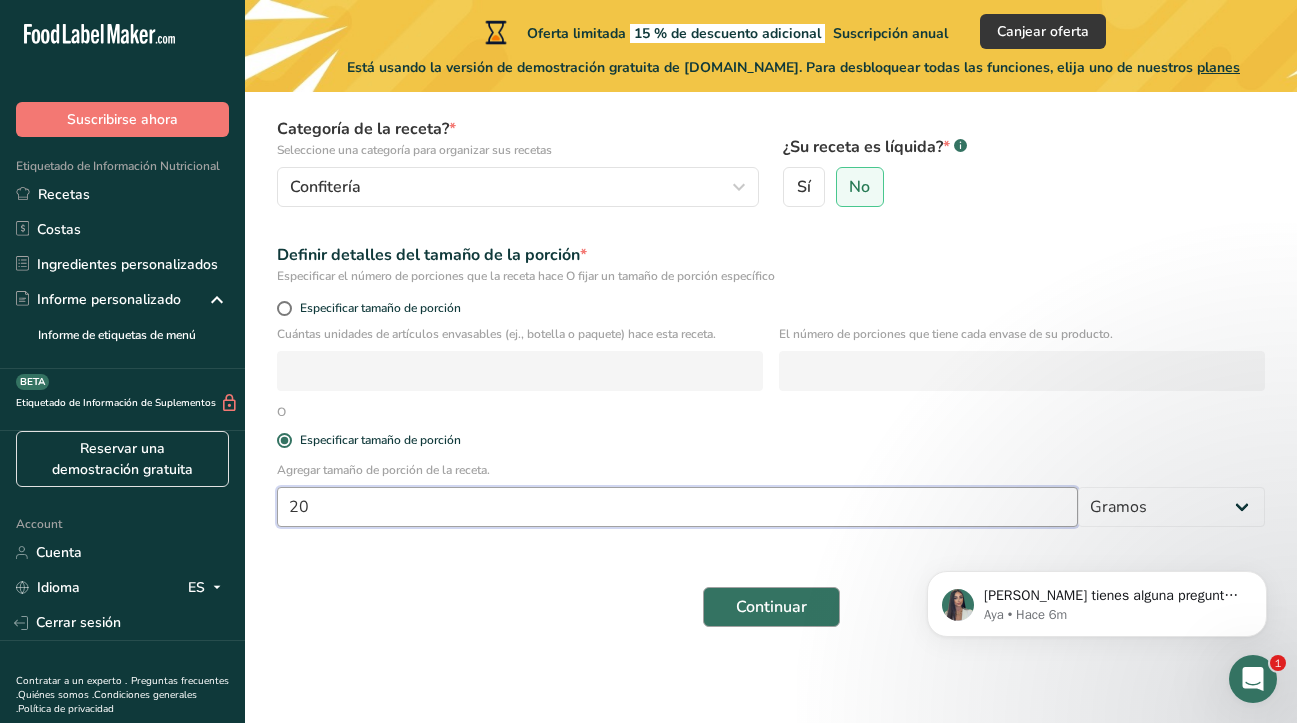 type on "20" 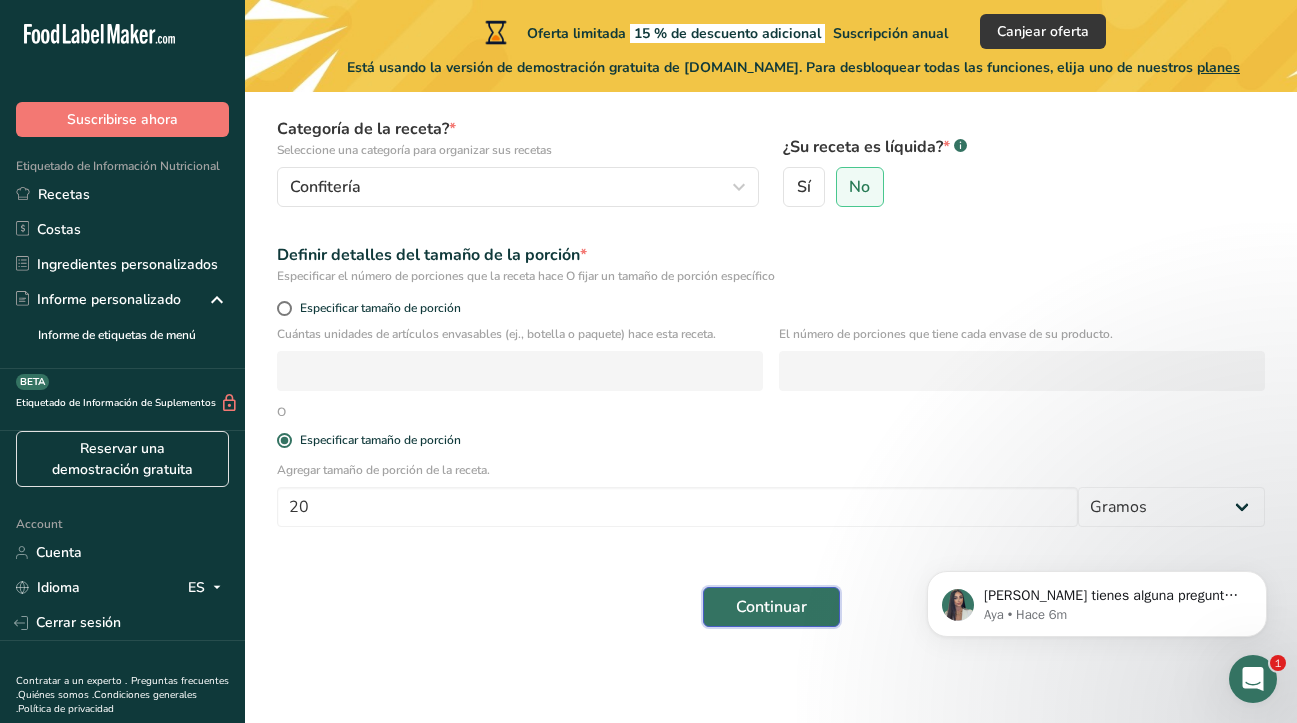 click on "Continuar" at bounding box center [771, 607] 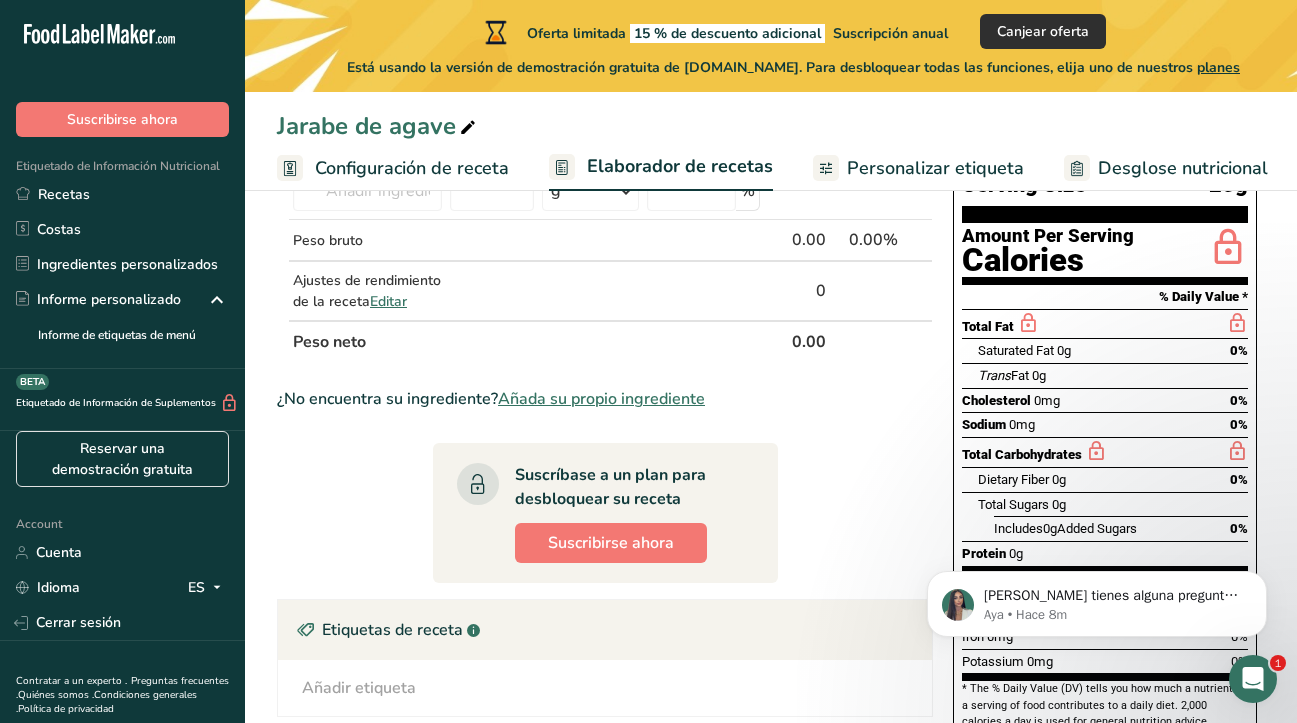 scroll, scrollTop: 0, scrollLeft: 0, axis: both 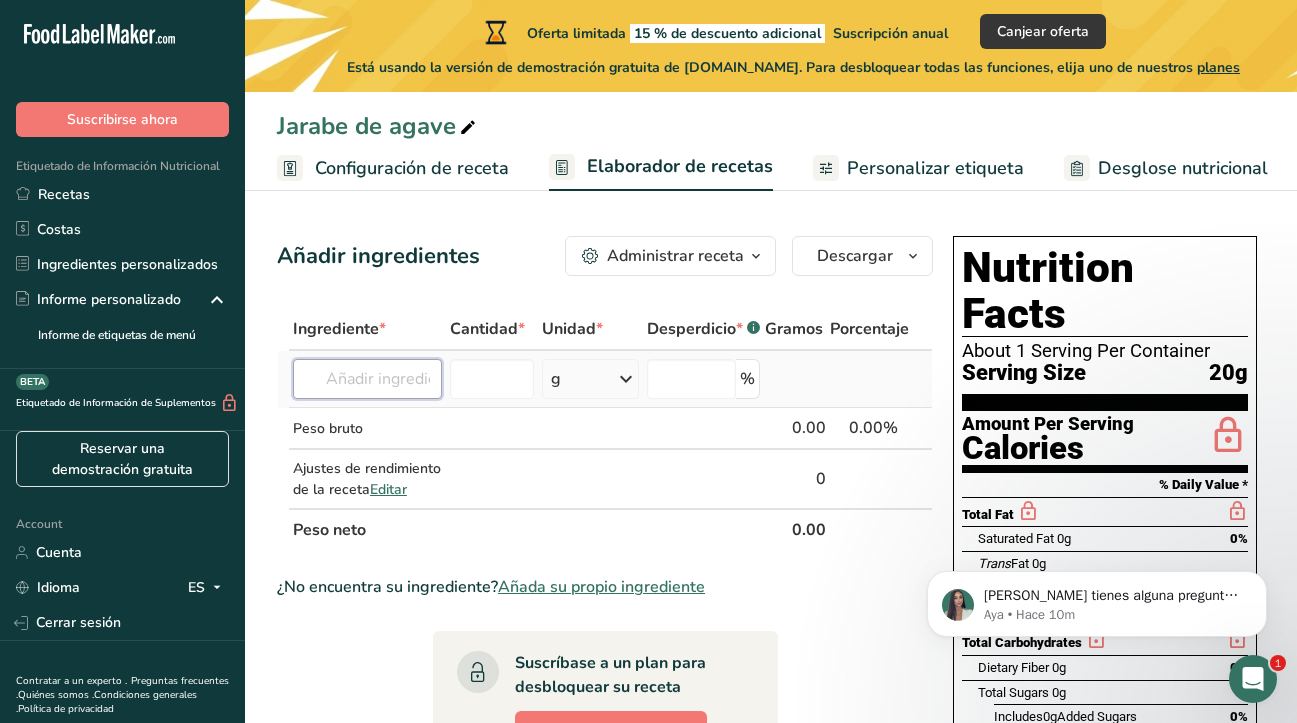 click at bounding box center (367, 379) 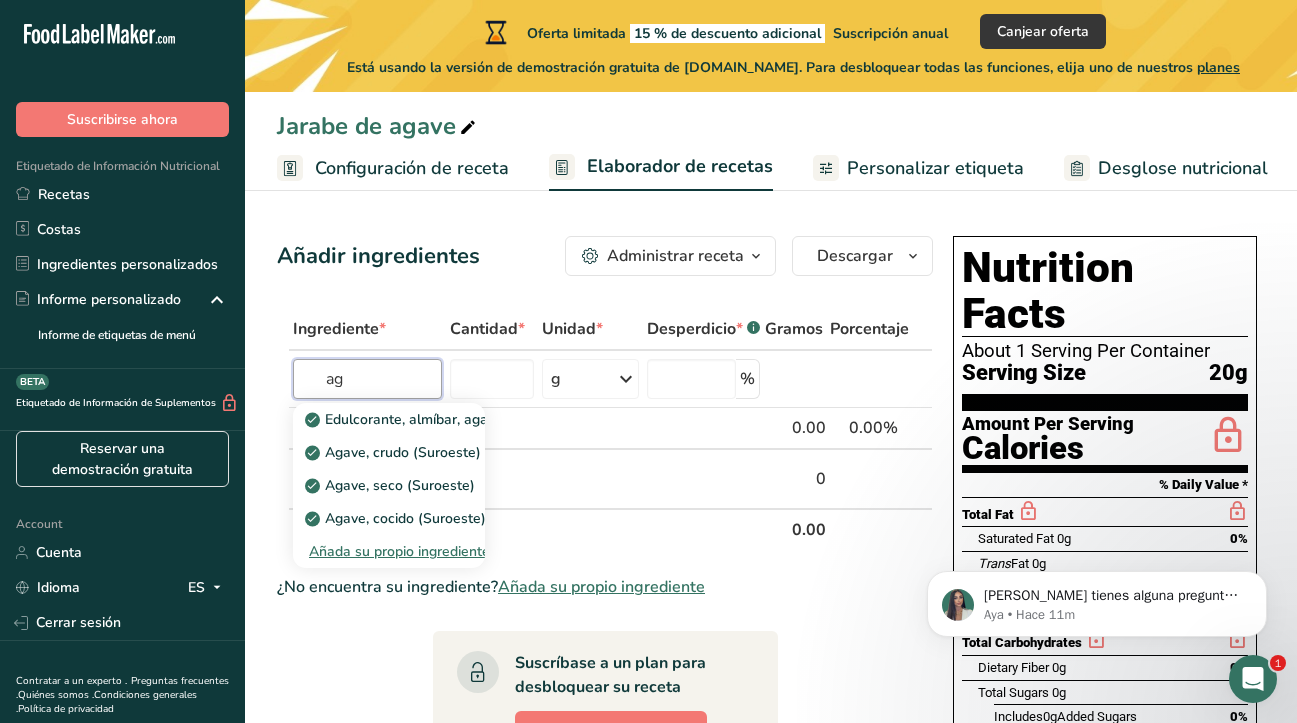 type on "a" 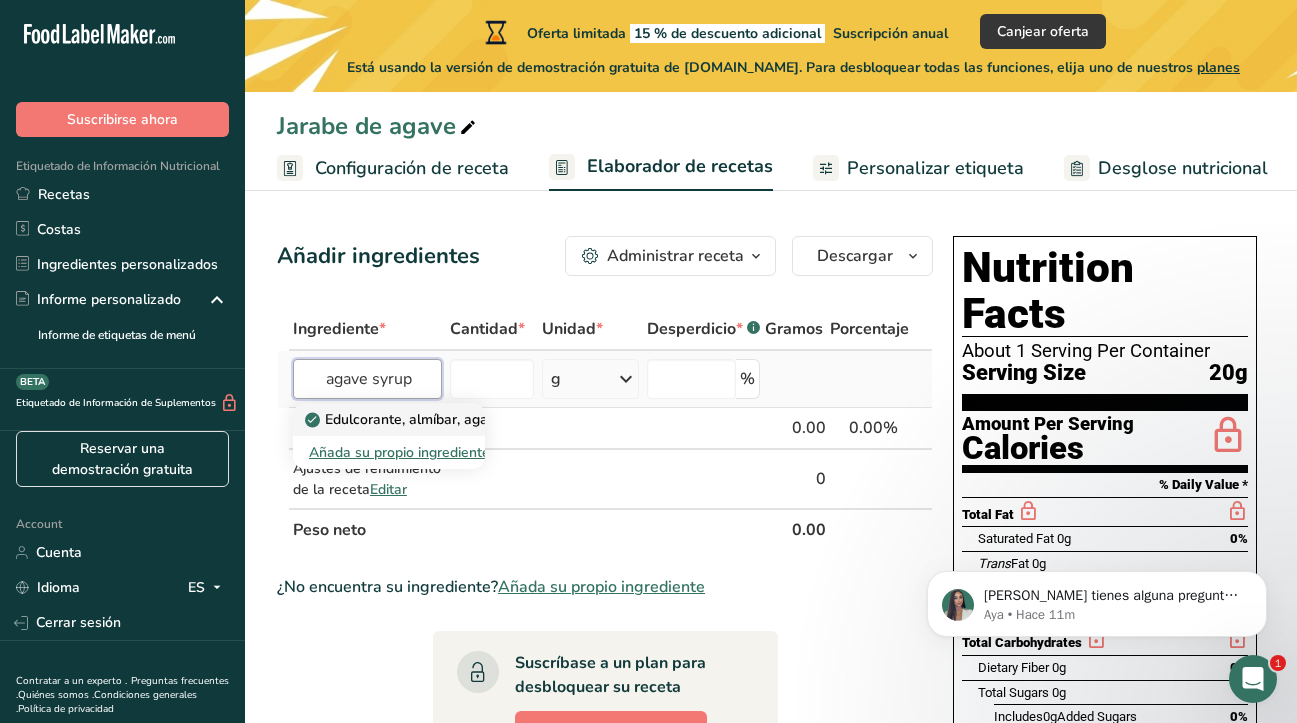 type on "agave syrup" 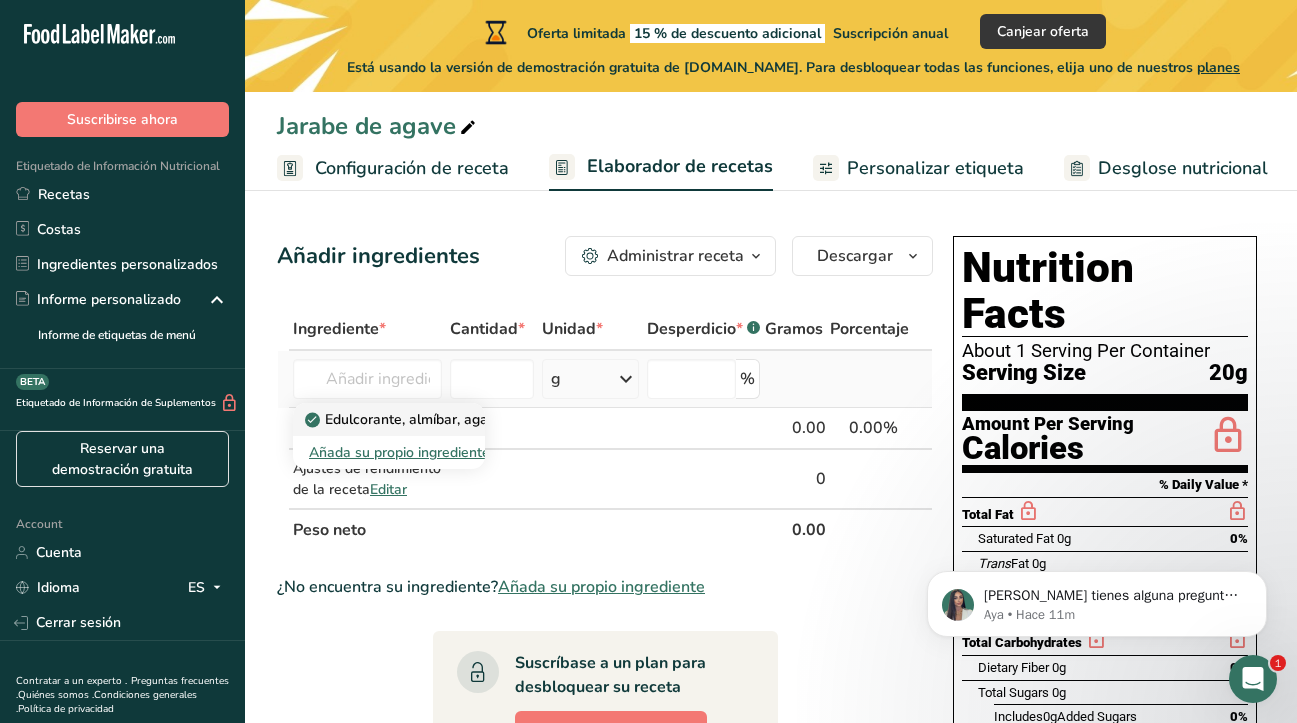 click on "Edulcorante, almíbar, agave" at bounding box center [406, 419] 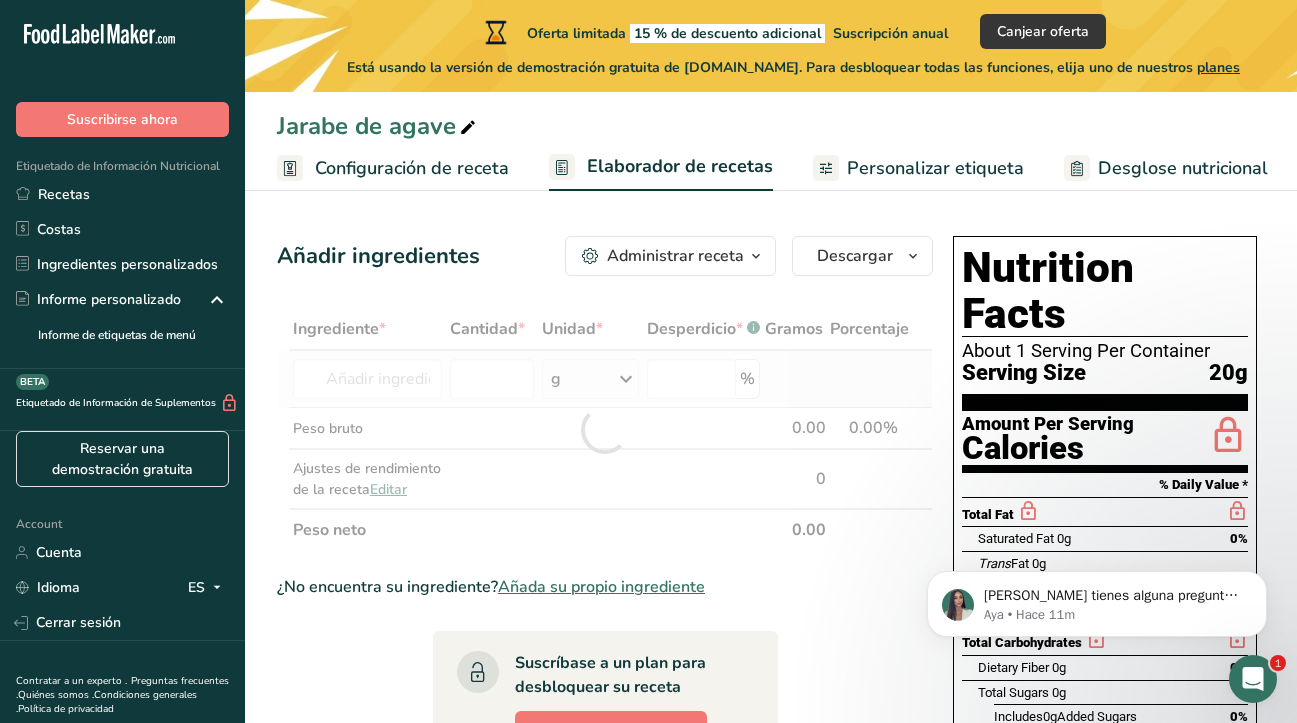 type on "Sweetener, syrup, agave" 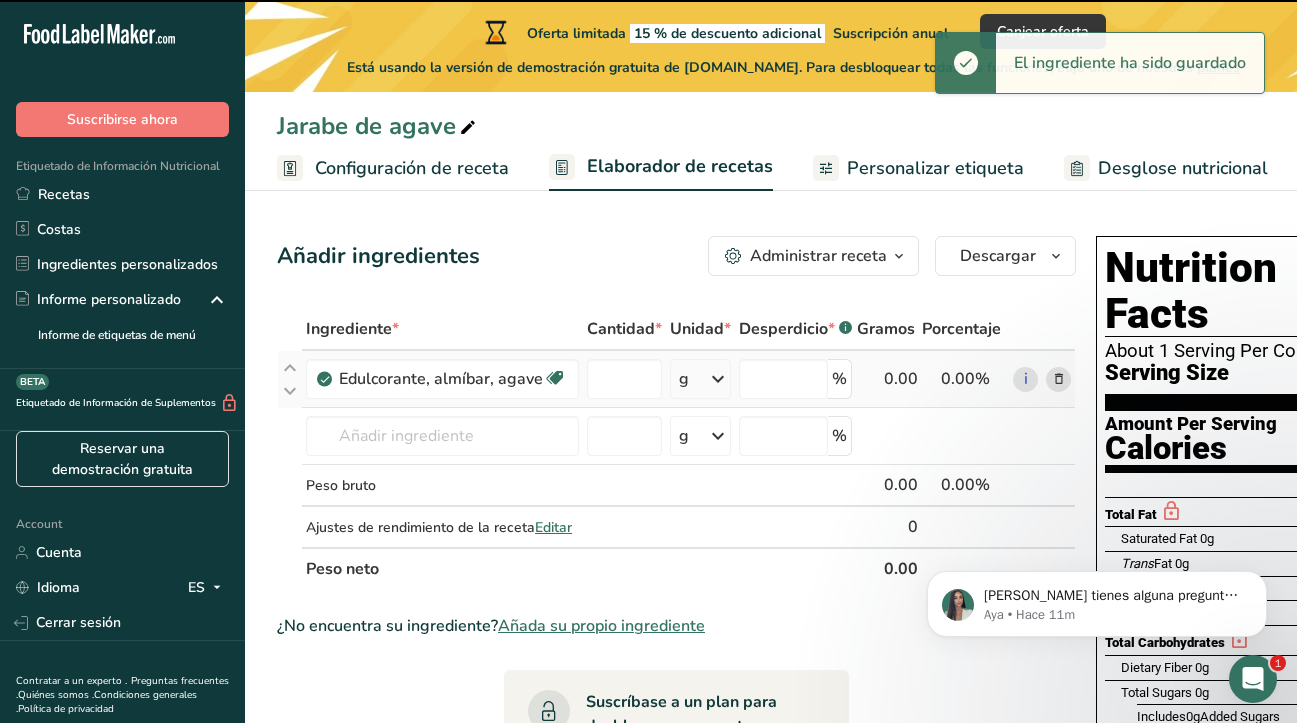 type on "0" 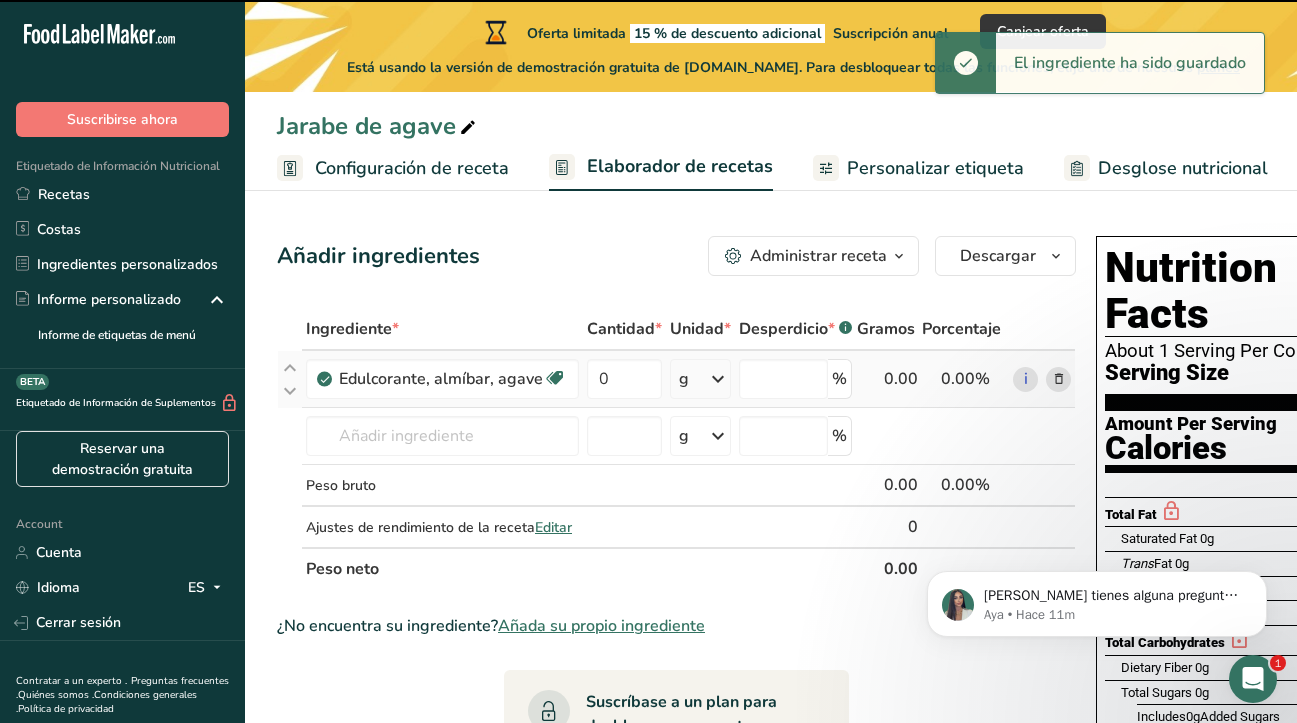 type on "0" 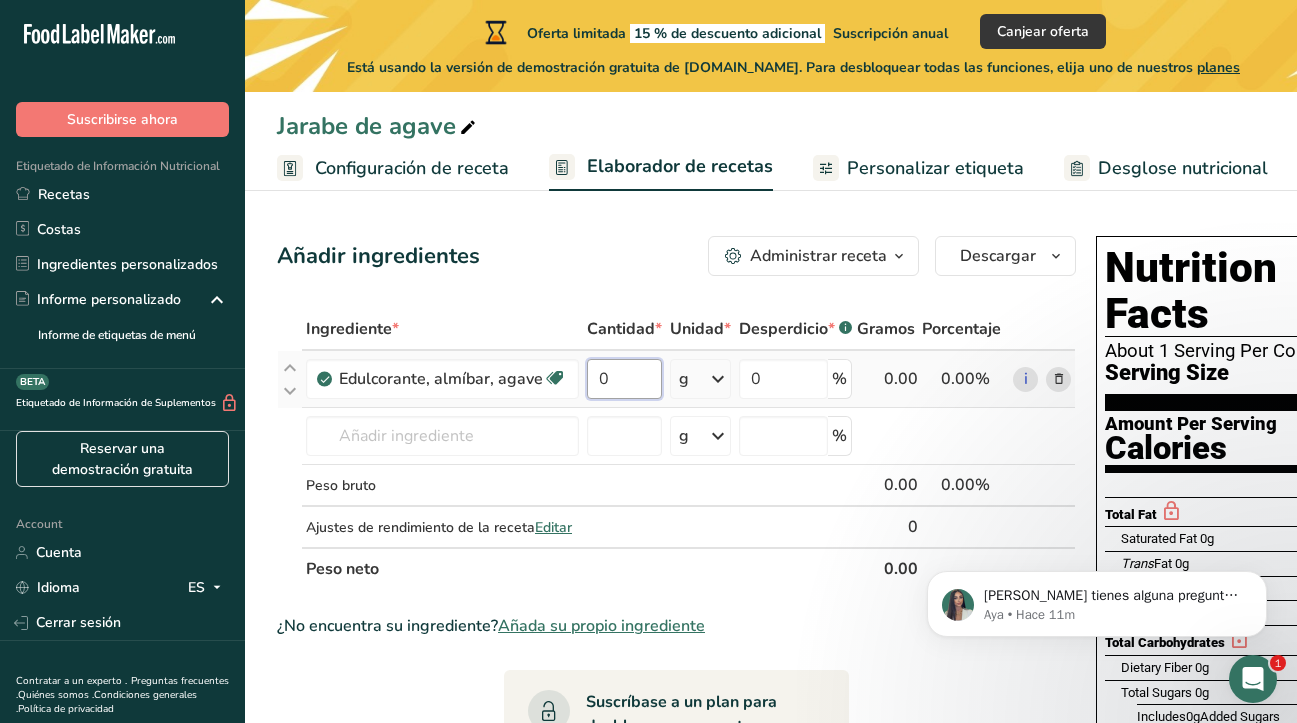 click on "0" at bounding box center (624, 379) 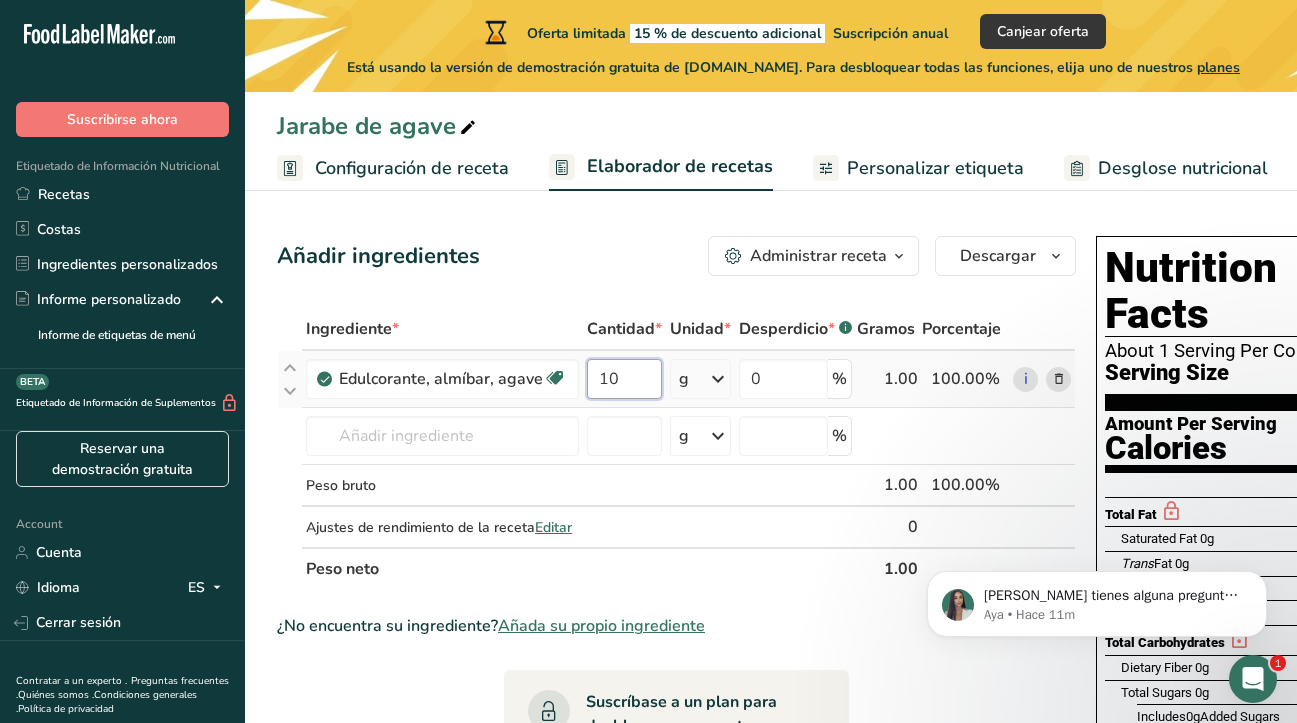 type on "100" 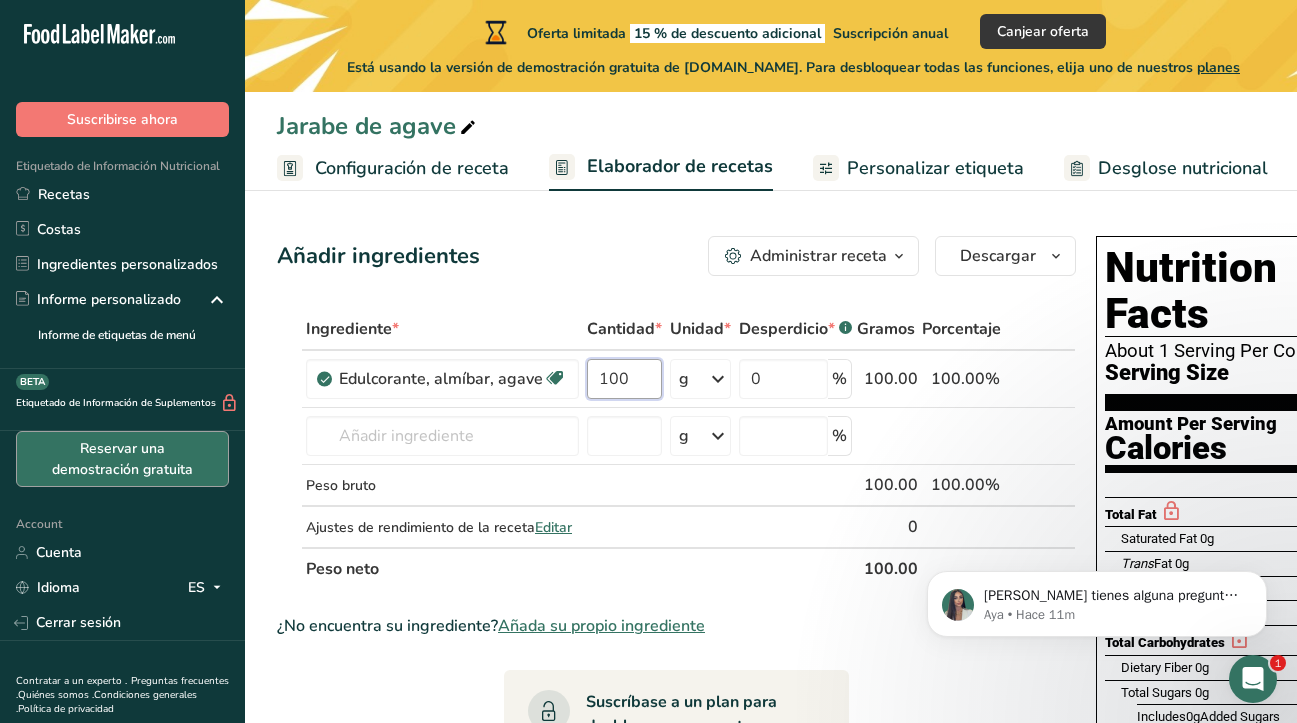 scroll, scrollTop: 36, scrollLeft: 0, axis: vertical 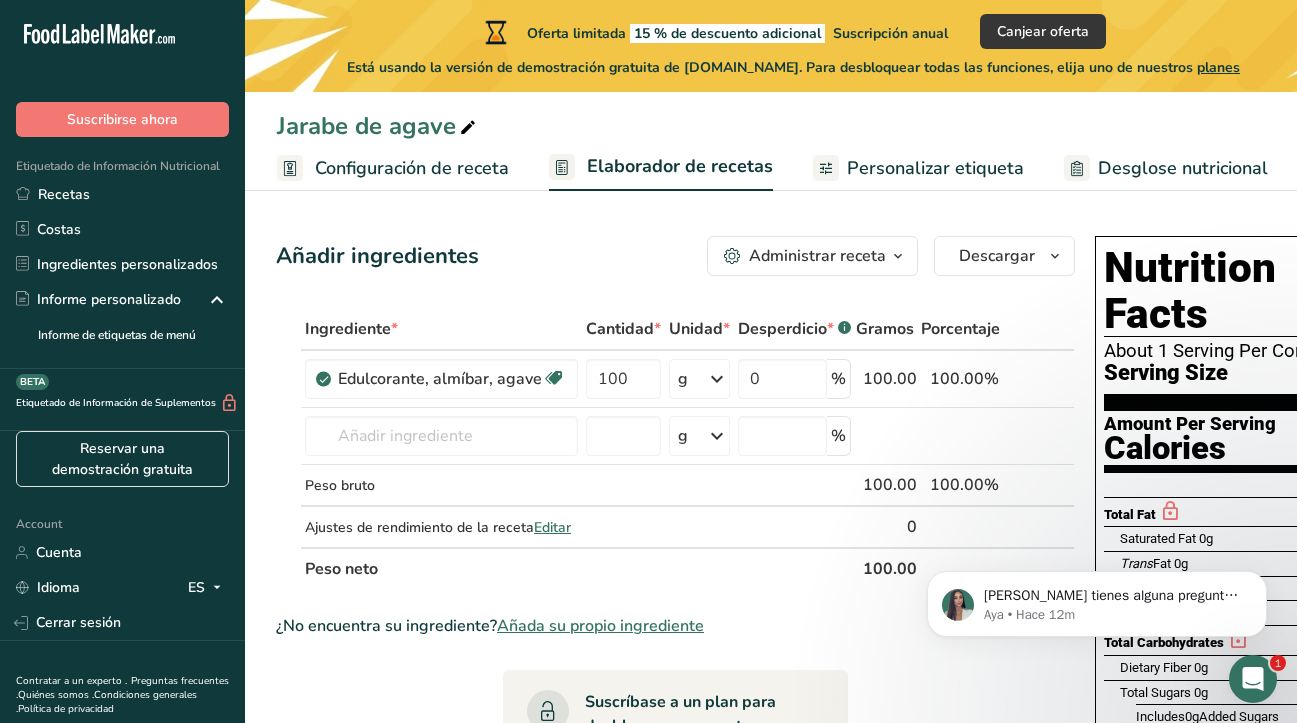 click on "Personalizar etiqueta" at bounding box center (918, 168) 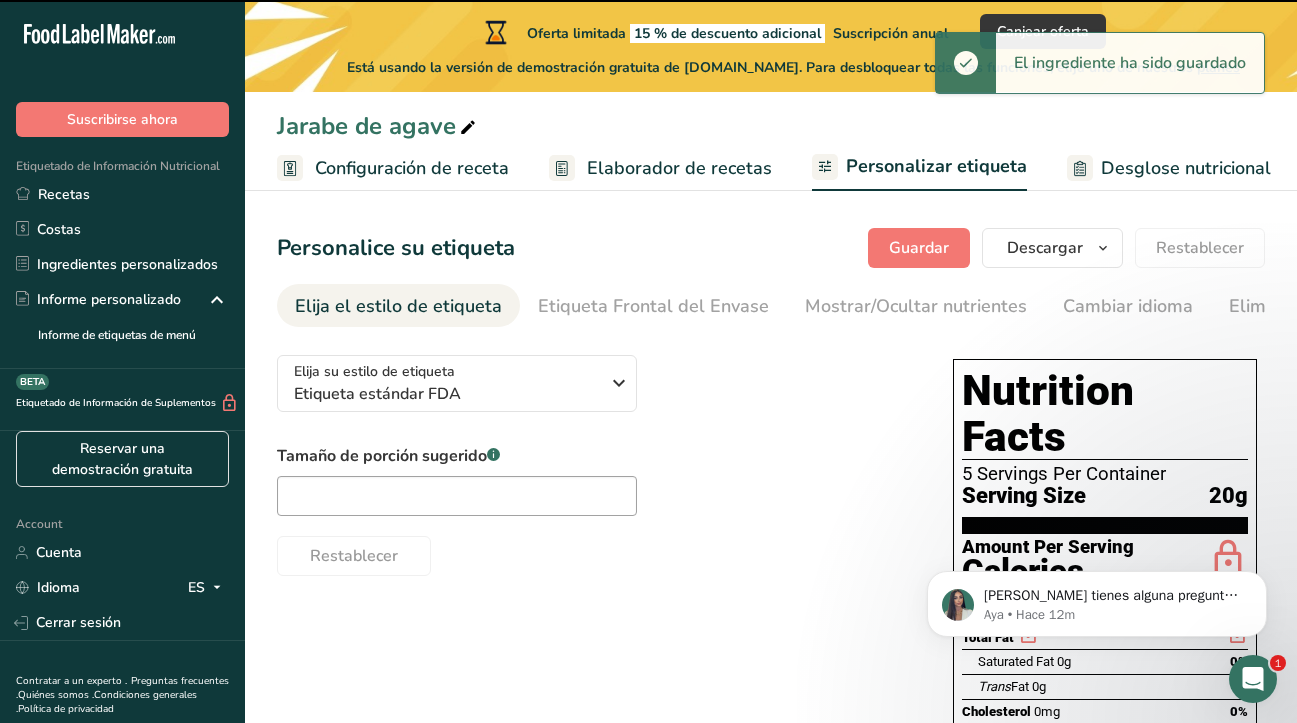 scroll, scrollTop: 0, scrollLeft: 447, axis: horizontal 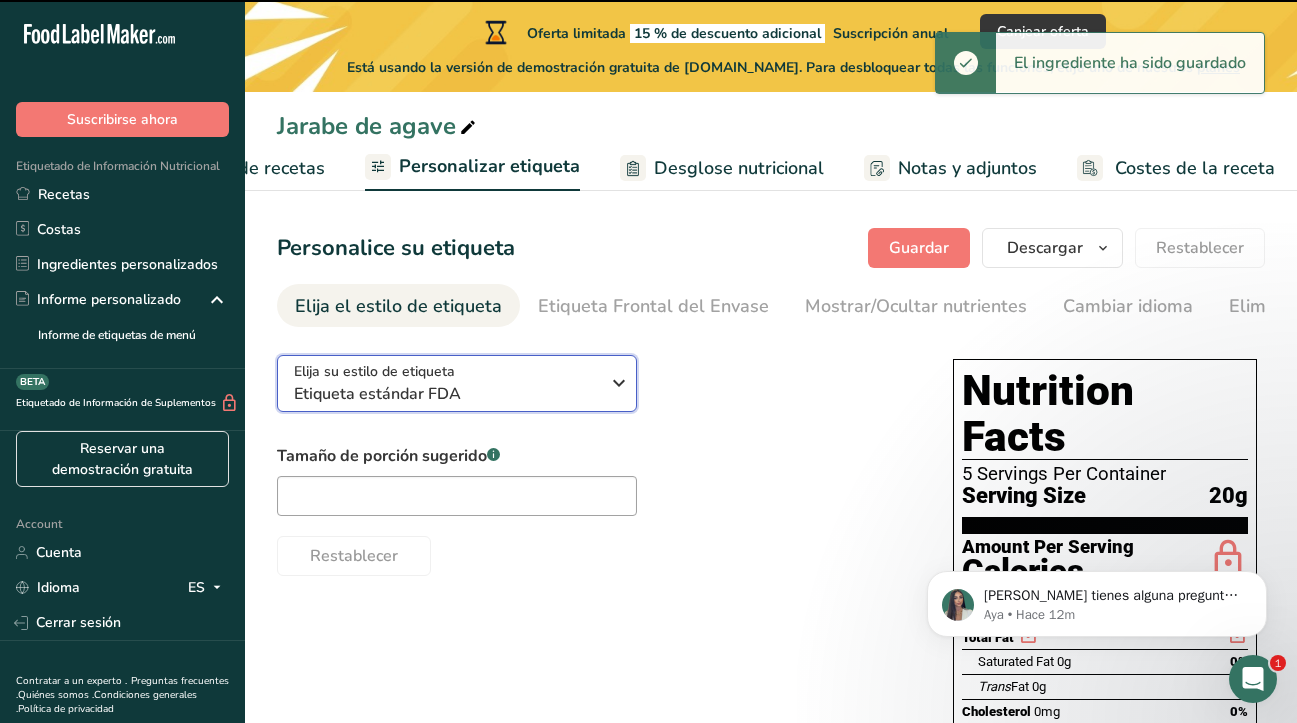 click on "Etiqueta estándar FDA" at bounding box center [446, 394] 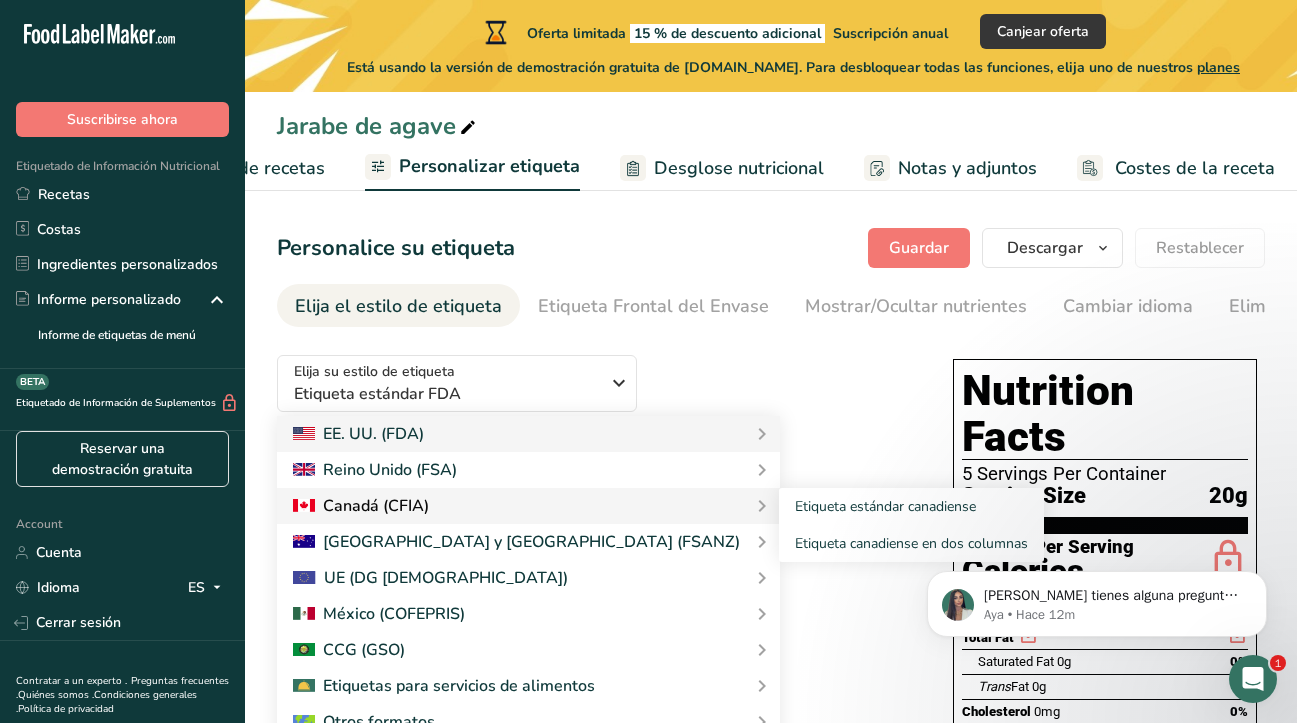 click on "Canadá (CFIA)" at bounding box center (361, 506) 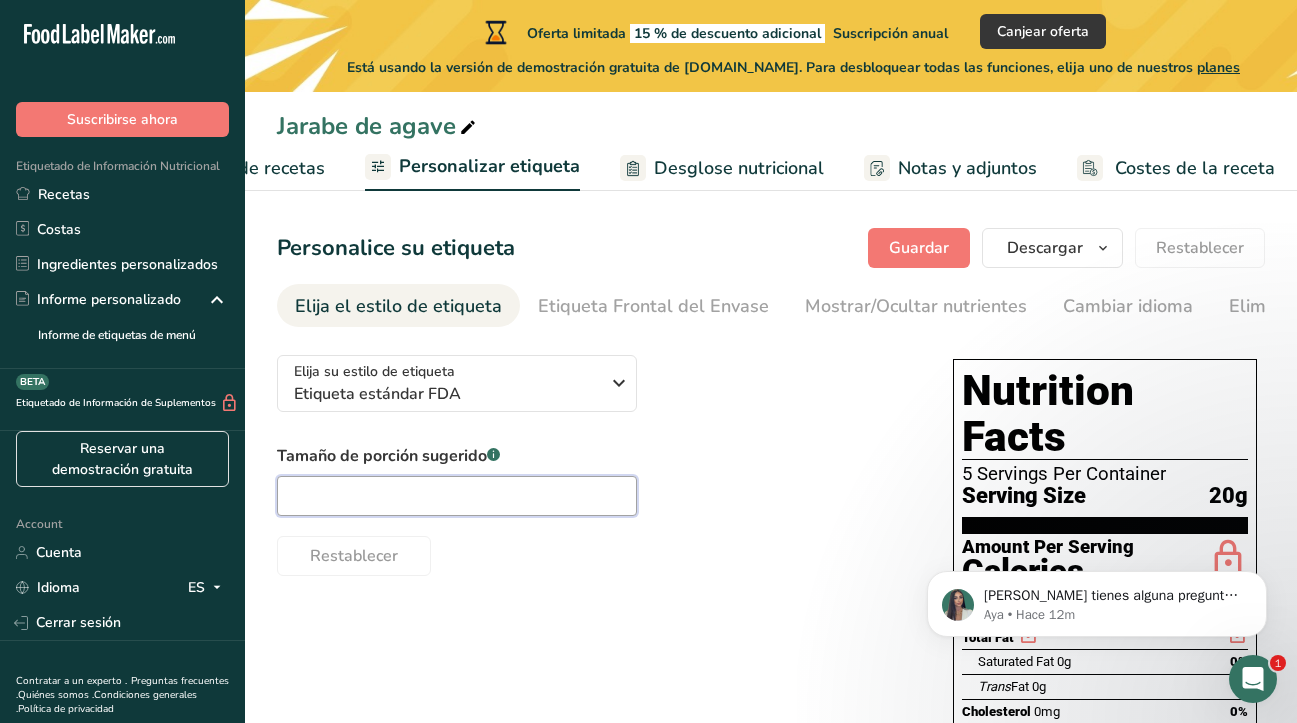 click at bounding box center [457, 496] 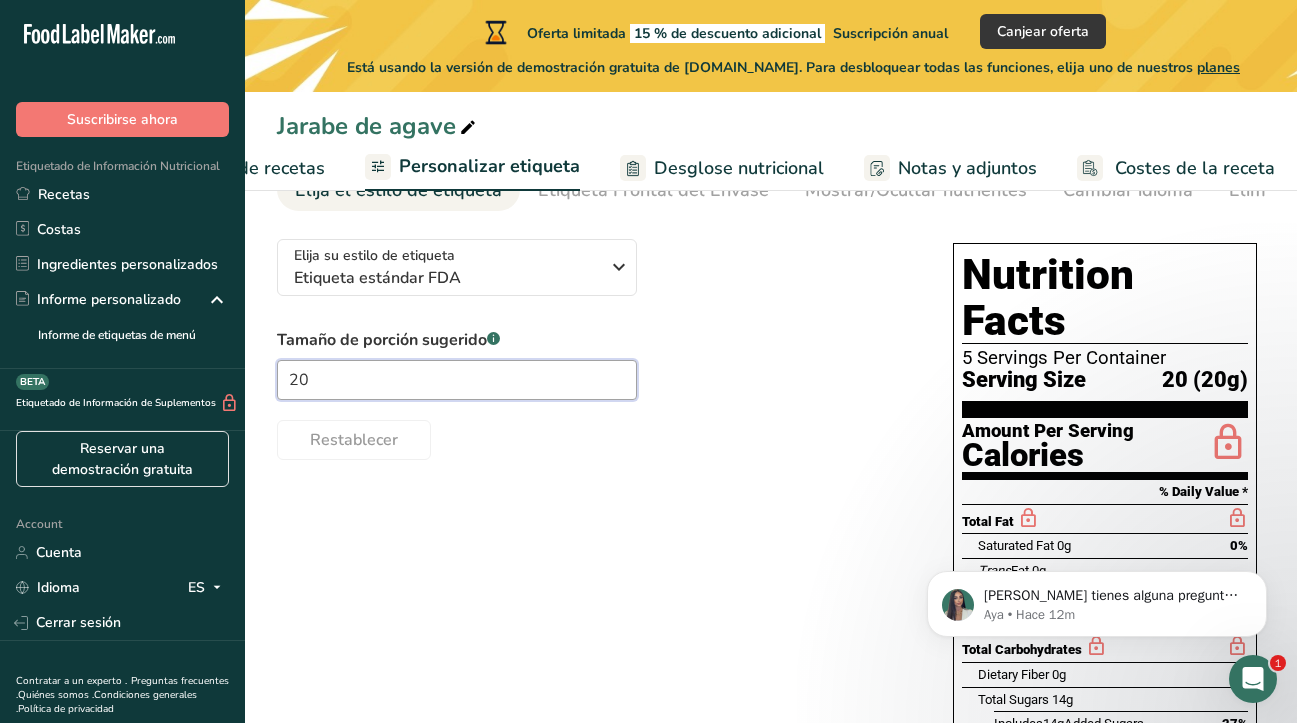 scroll, scrollTop: 135, scrollLeft: 0, axis: vertical 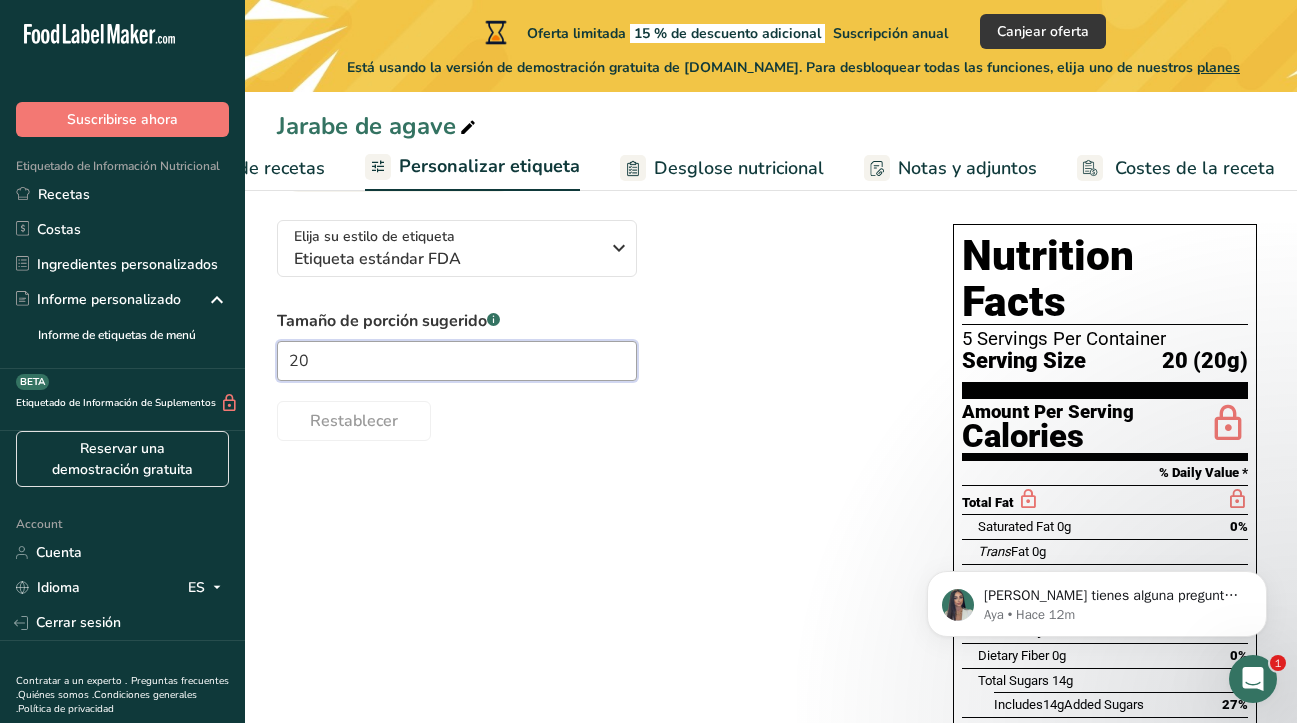 type on "20" 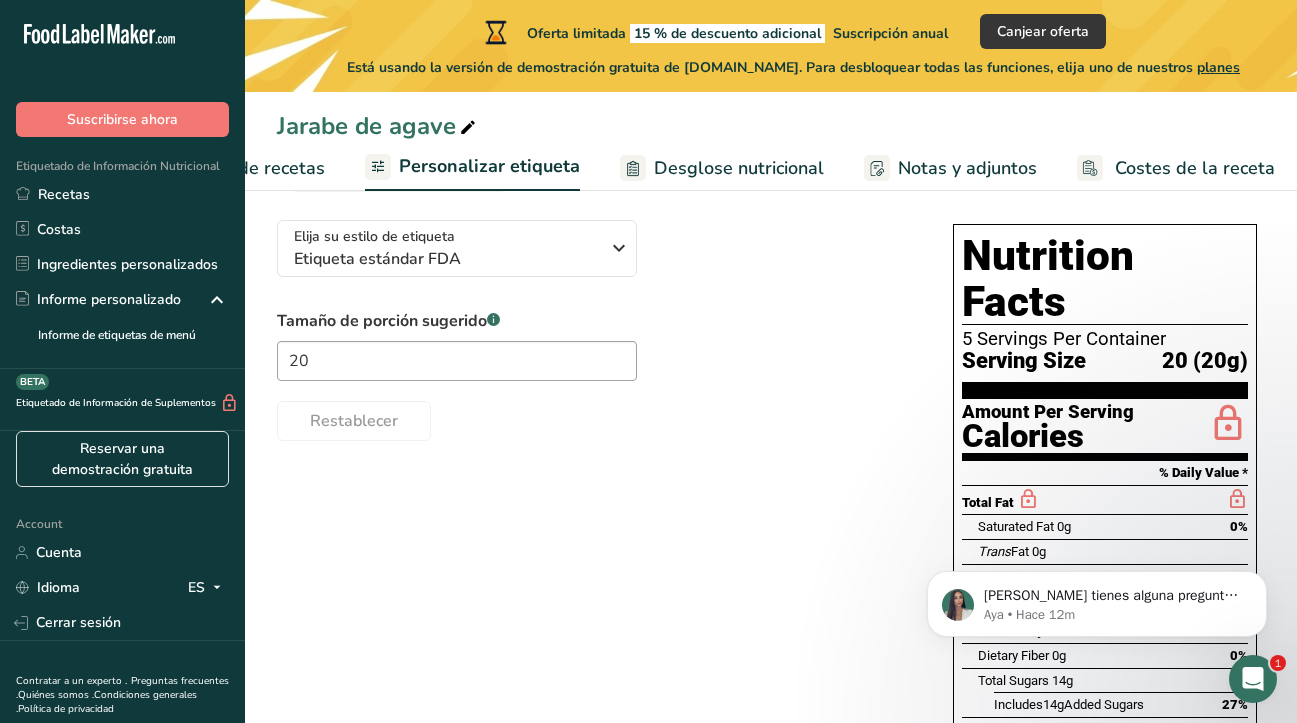 click on "Elija su estilo de etiqueta
Etiqueta estándar FDA
EE. UU. (FDA)
Etiqueta estándar FDA
Etiqueta tabular FDA
Etiqueta lineal FDA
Etiqueta simplificada FDA
Etiqueta FDA de dos columnas (Por porción/Por envase)
Etiqueta FDA de dos columnas (Tal como se vende/Tal como se prepara)
Etiqueta estándar FDA agregada
Etiqueta estándar FDA con micronutrientes listados lado a lado
Reino Unido (FSA)
Etiqueta obligatoria del Reino Unido "Parte trasera del envase"
Etiqueta de semáforo del Reino Unido "Parte frontal del envase"
Canadá (CFIA)" at bounding box center (771, 579) 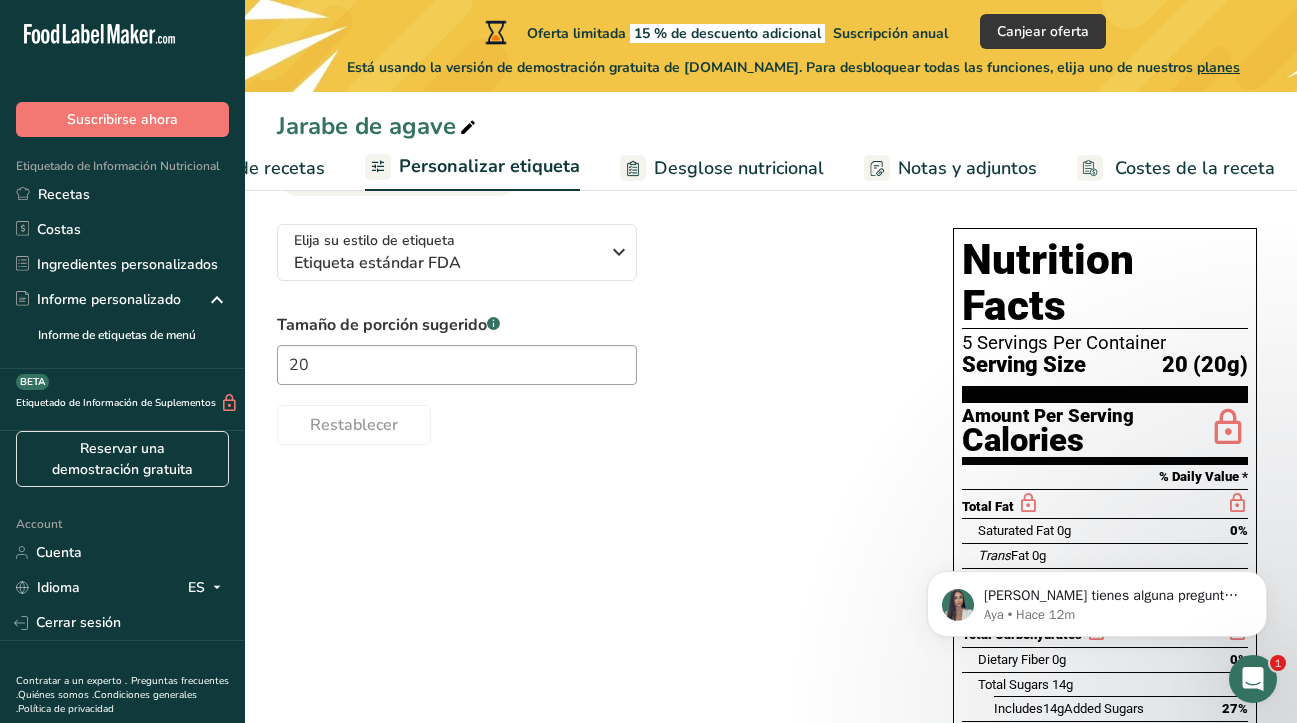 scroll, scrollTop: 0, scrollLeft: 0, axis: both 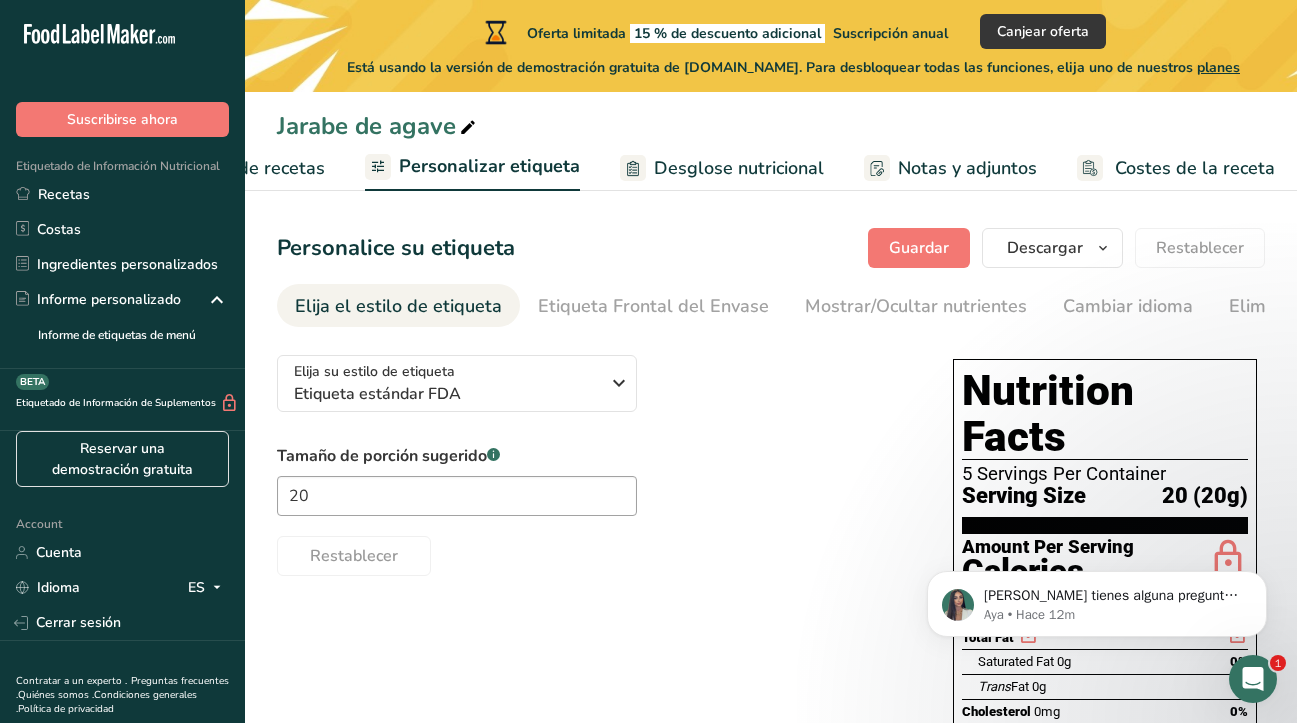 click on "Desglose nutricional" at bounding box center (739, 168) 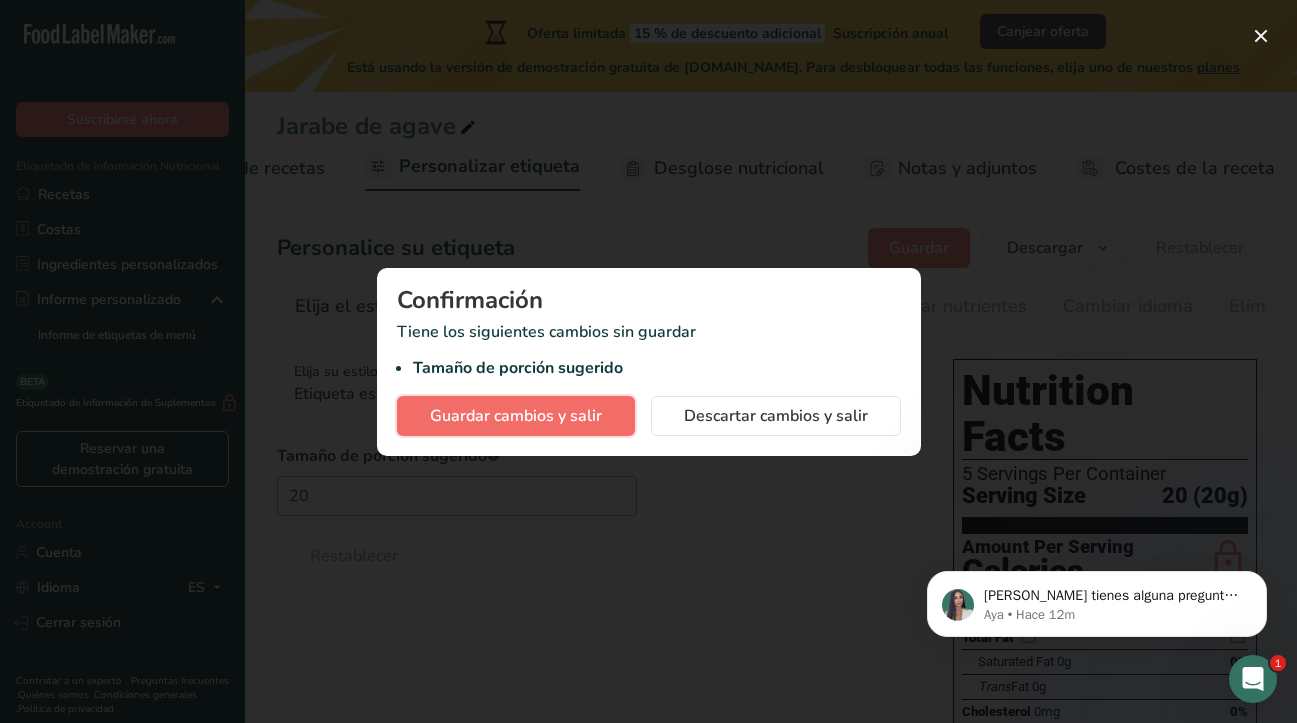 click on "Guardar cambios y salir" at bounding box center [516, 416] 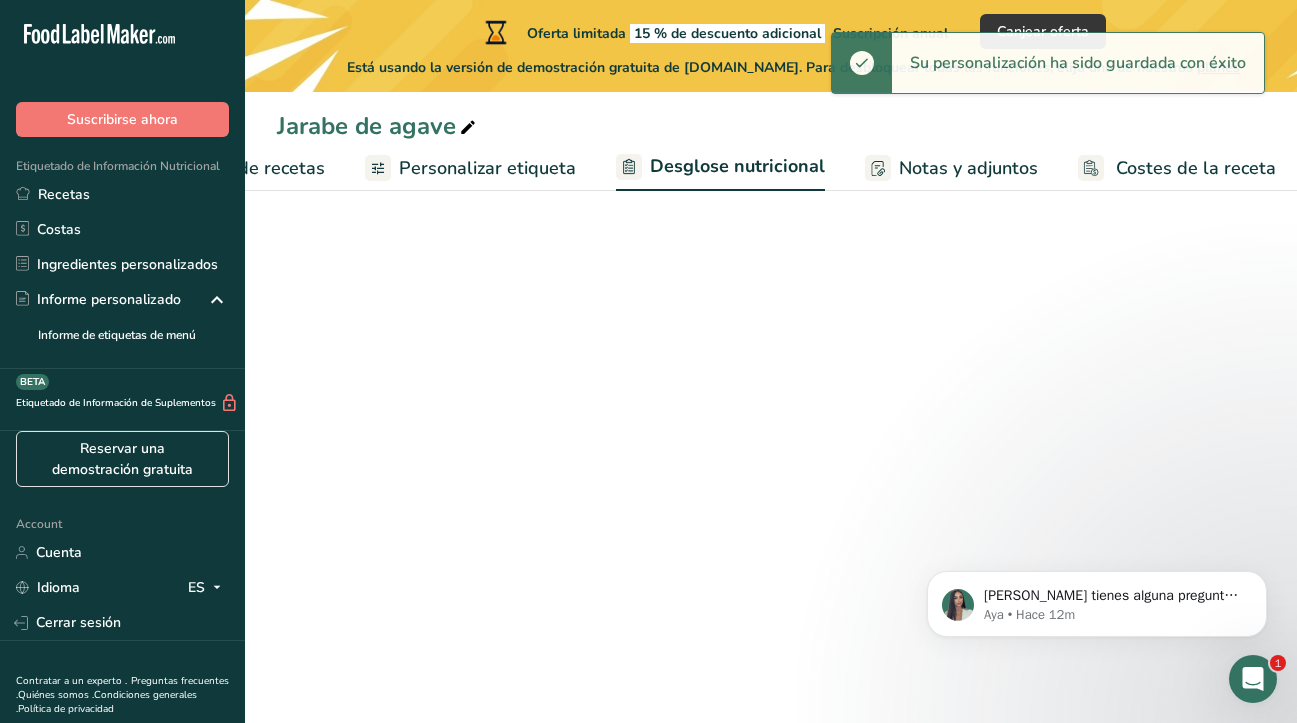 select on "Calories" 